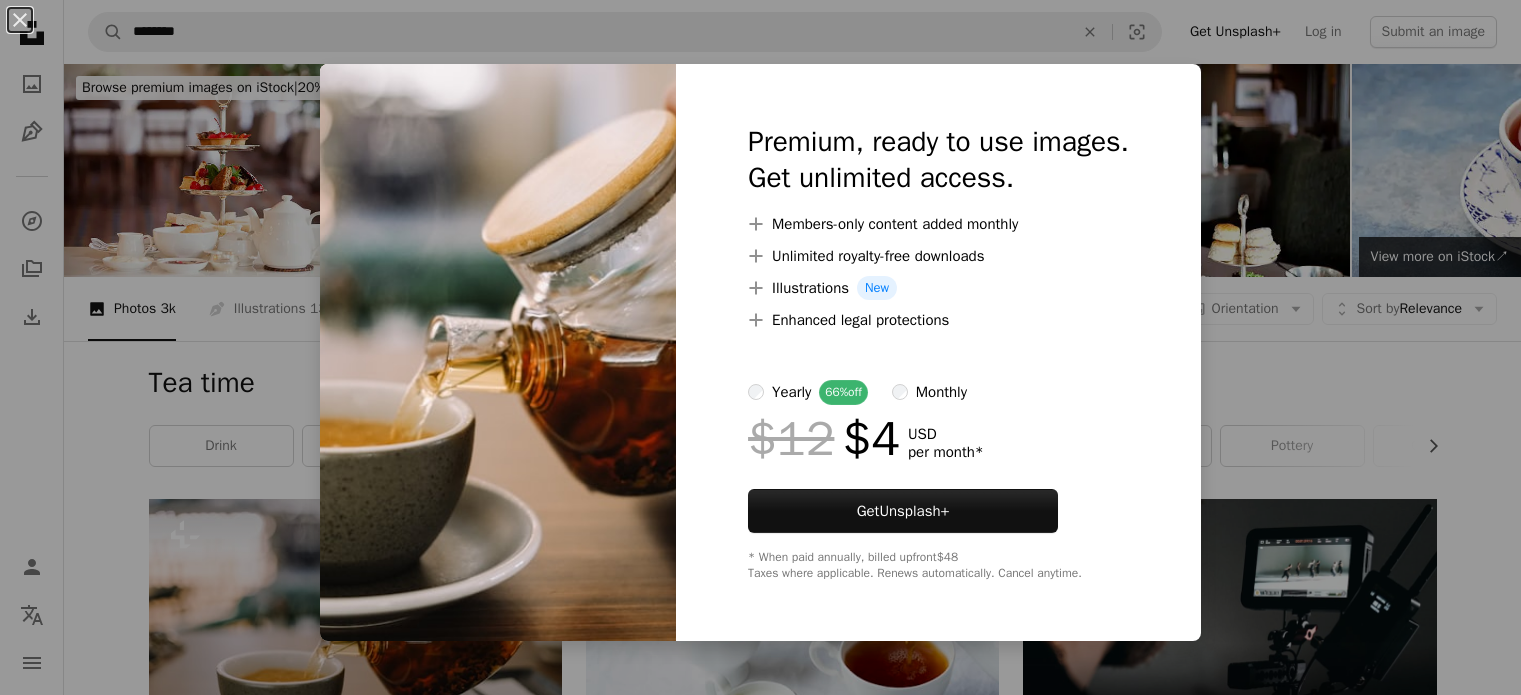 scroll, scrollTop: 443, scrollLeft: 0, axis: vertical 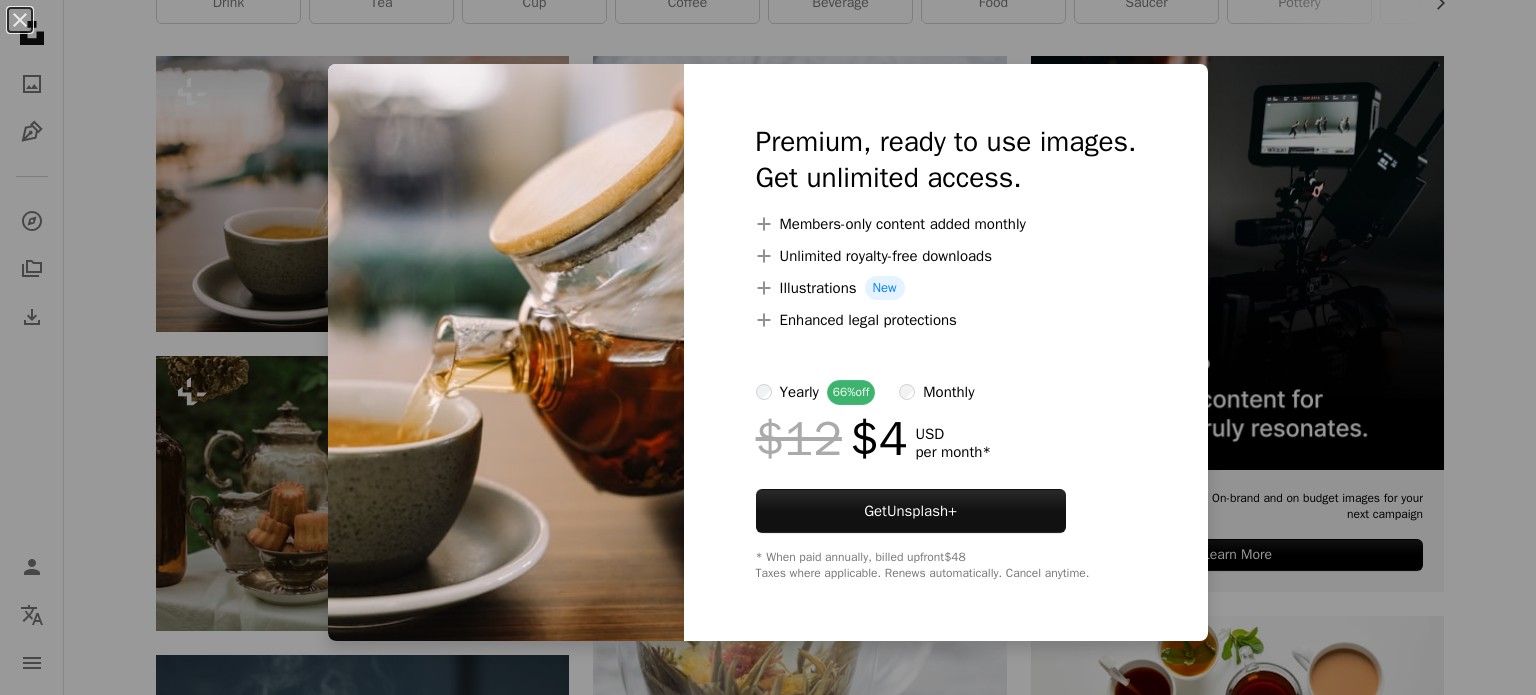click on "An X shape Premium, ready to use images. Get unlimited access. A plus sign Members-only content added monthly A plus sign Unlimited royalty-free downloads A plus sign Illustrations  New A plus sign Enhanced legal protections yearly 66%  off monthly $12   $4 USD per month * Get  Unsplash+ * When paid annually, billed upfront  $48 Taxes where applicable. Renews automatically. Cancel anytime." at bounding box center [768, 347] 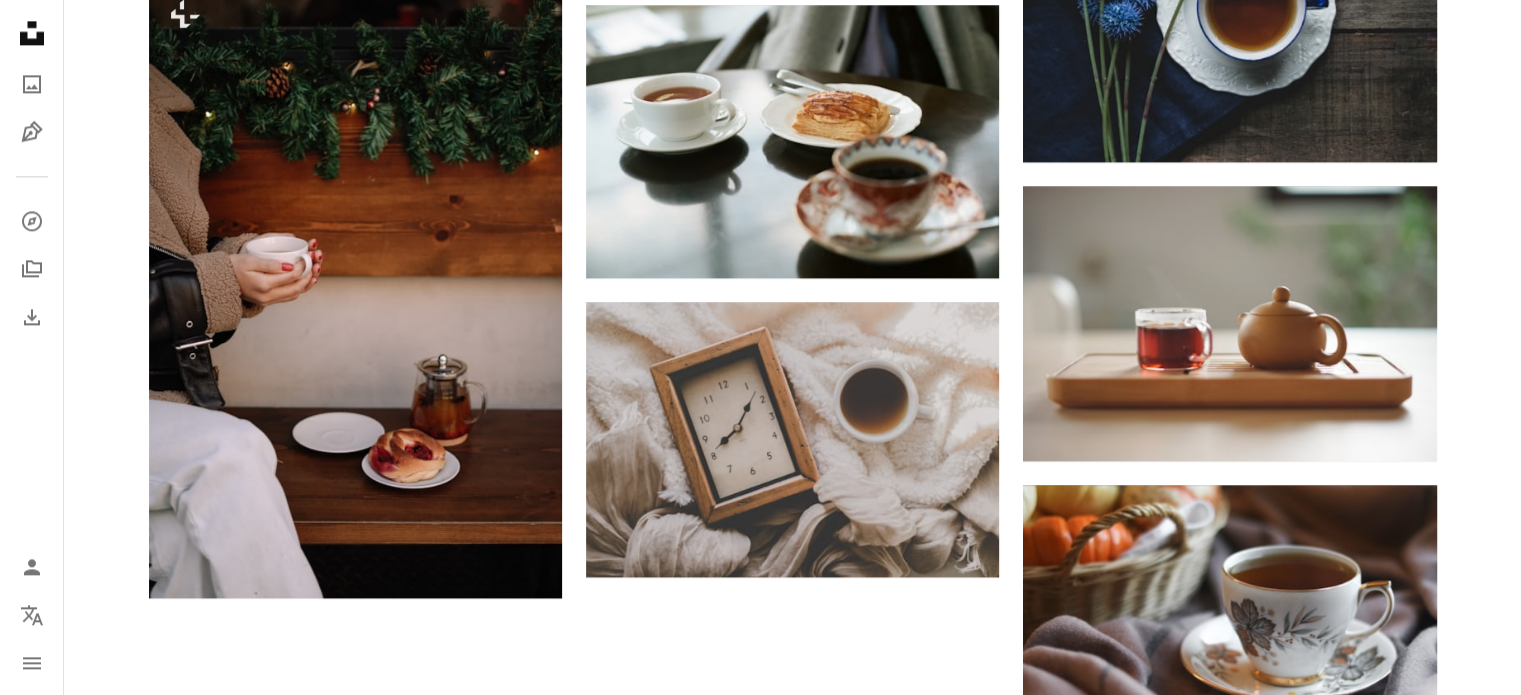 scroll, scrollTop: 2706, scrollLeft: 0, axis: vertical 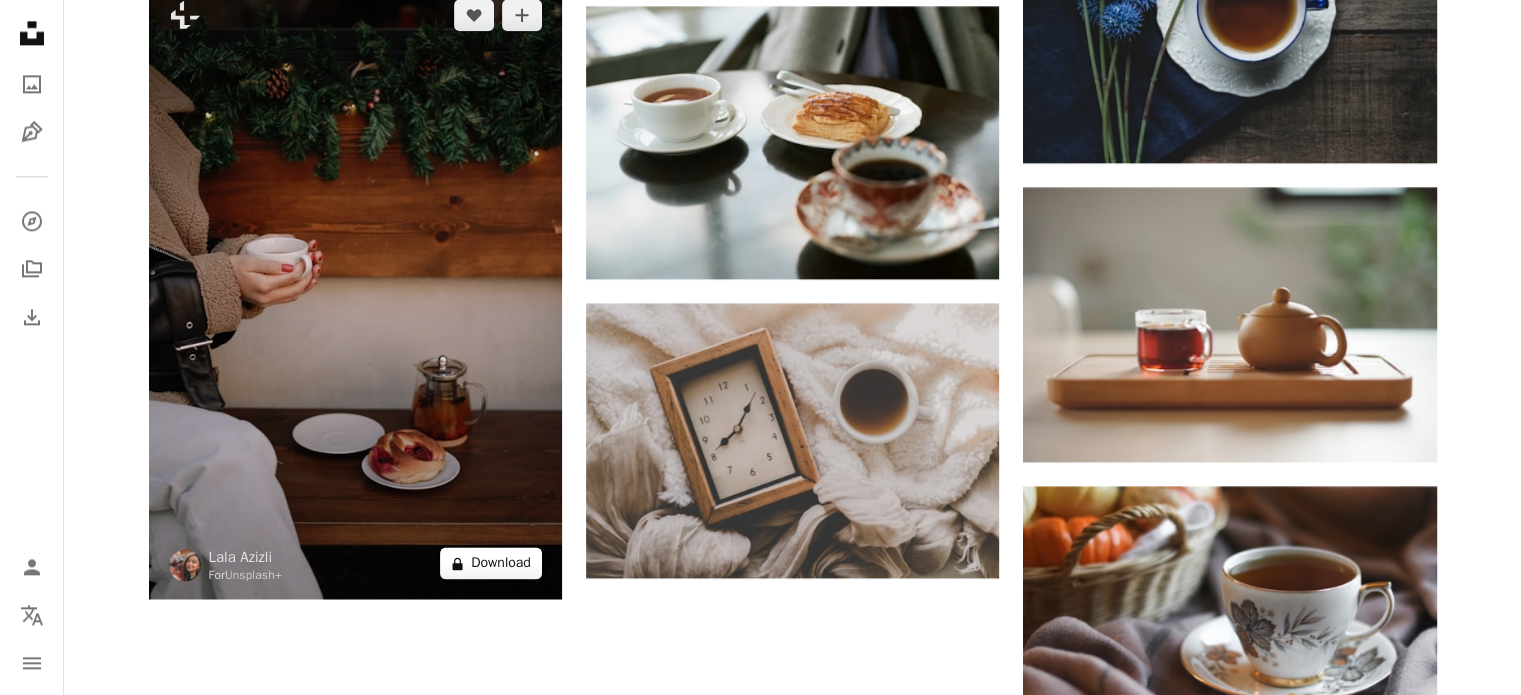 click on "A lock Download" at bounding box center (491, 563) 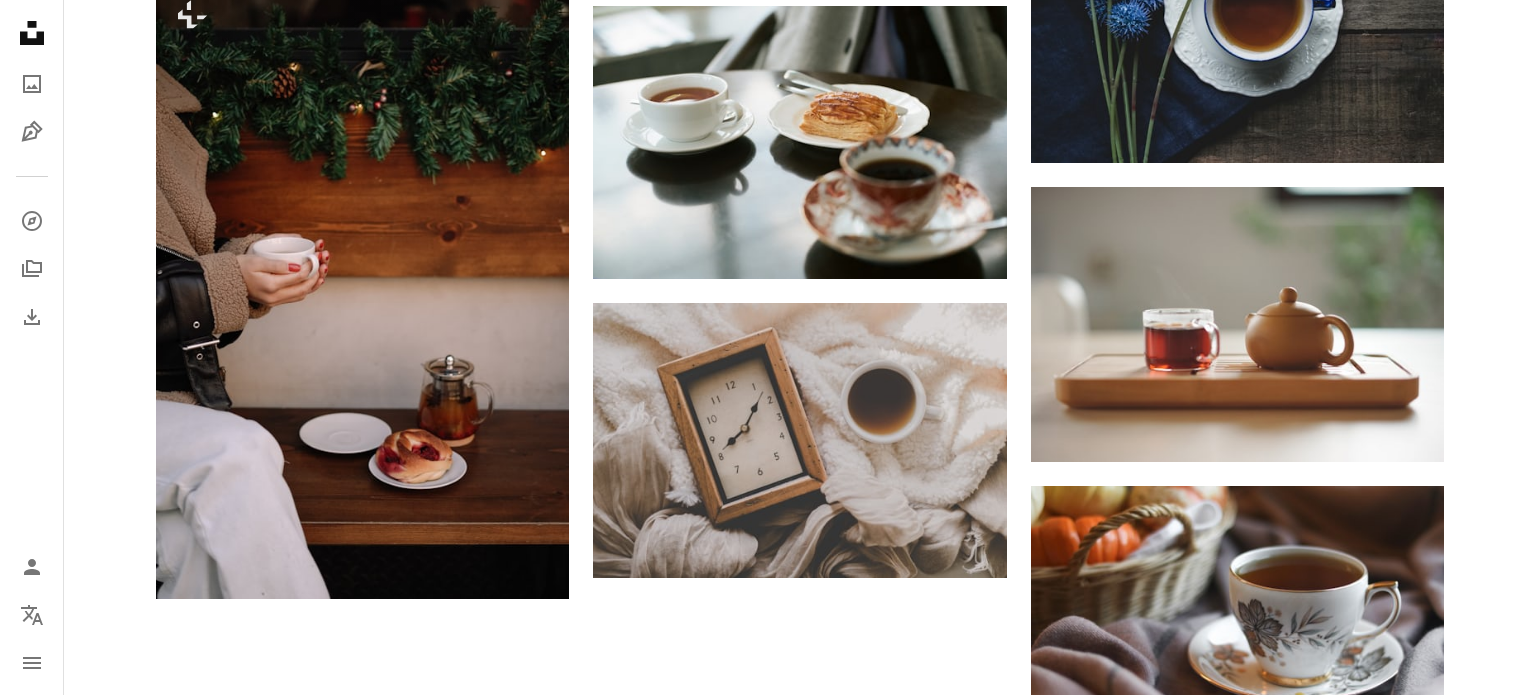 click on "An X shape Premium, ready to use images. Get unlimited access. A plus sign Members-only content added monthly A plus sign Unlimited royalty-free downloads A plus sign Illustrations  New A plus sign Enhanced legal protections yearly 66%  off monthly $12   $4 USD per month * Get  Unsplash+ * When paid annually, billed upfront  $48 Taxes where applicable. Renews automatically. Cancel anytime." at bounding box center (768, 2670) 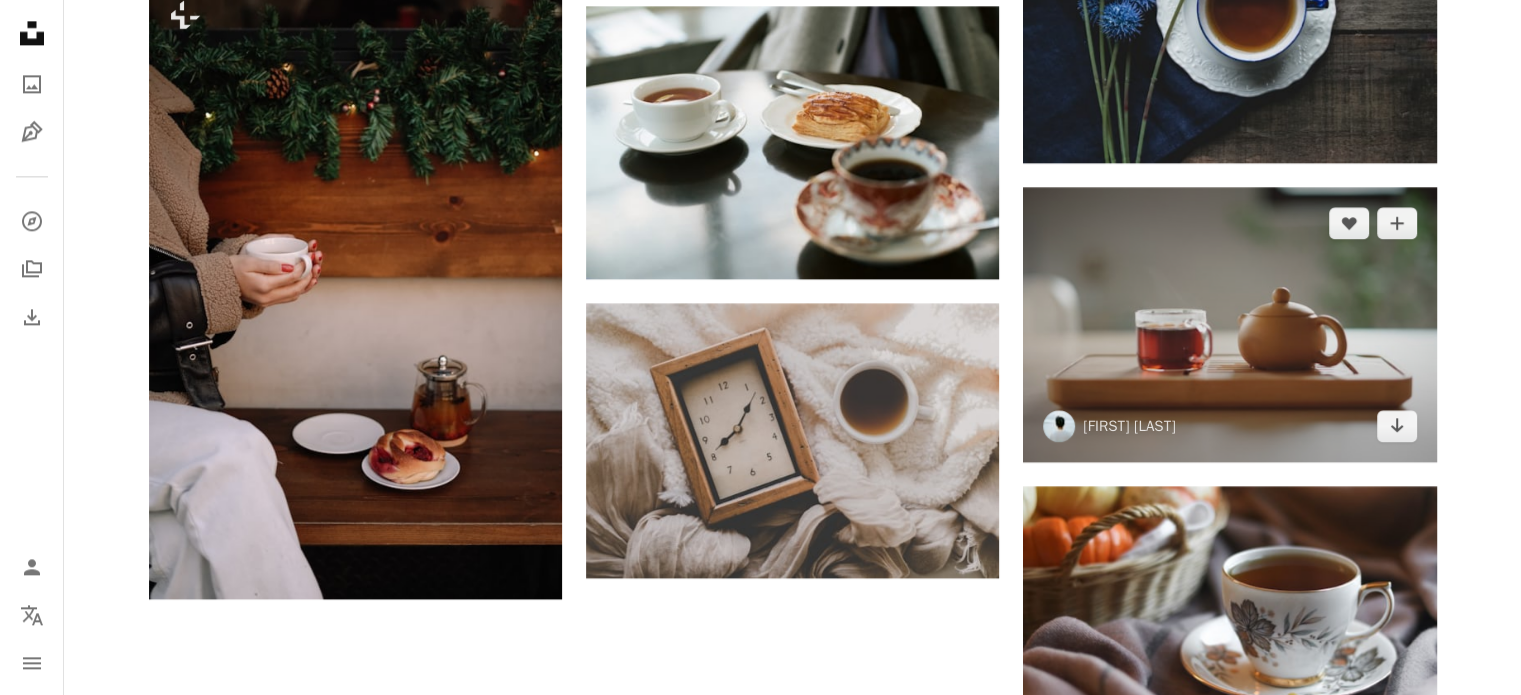 click on "[FIRST] [LAST] [LAST] [LAST]" at bounding box center (1229, 324) 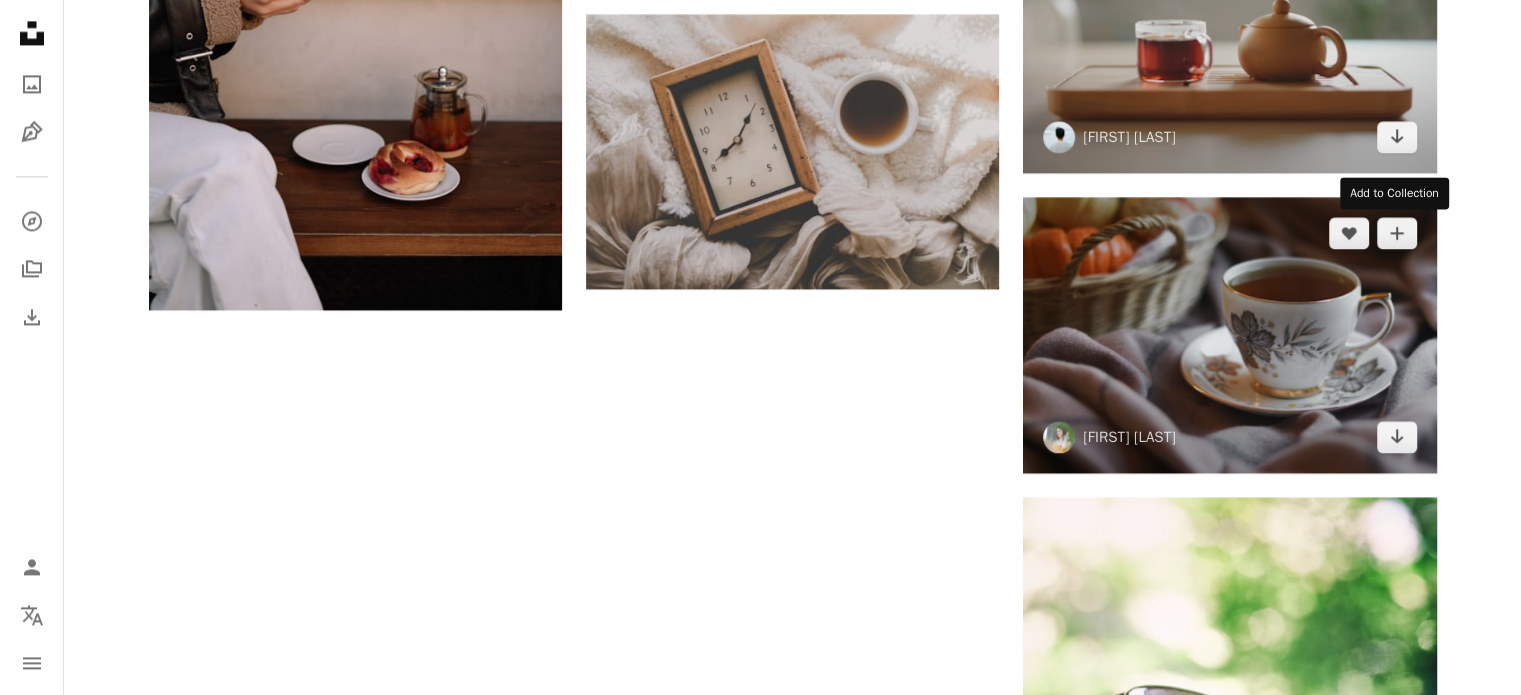 scroll, scrollTop: 2994, scrollLeft: 0, axis: vertical 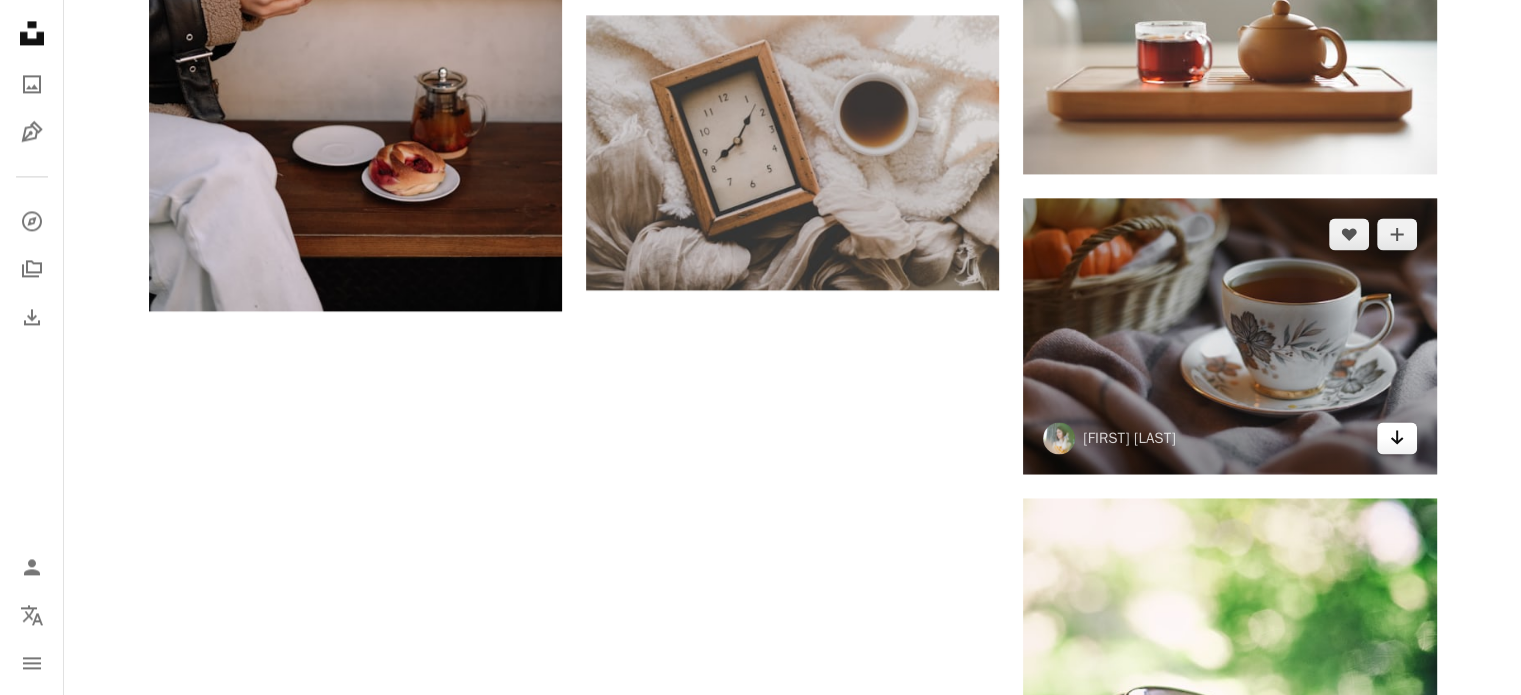 click on "Arrow pointing down" 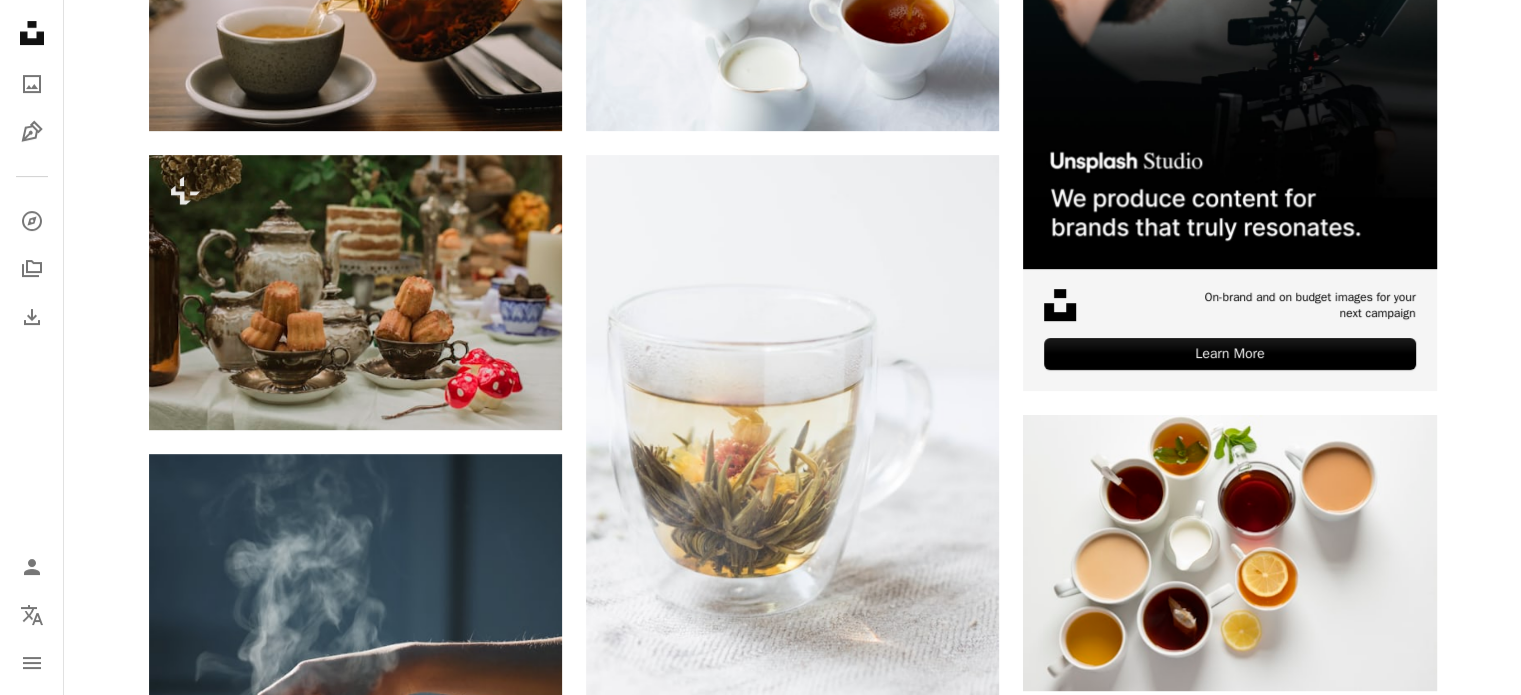 scroll, scrollTop: 0, scrollLeft: 0, axis: both 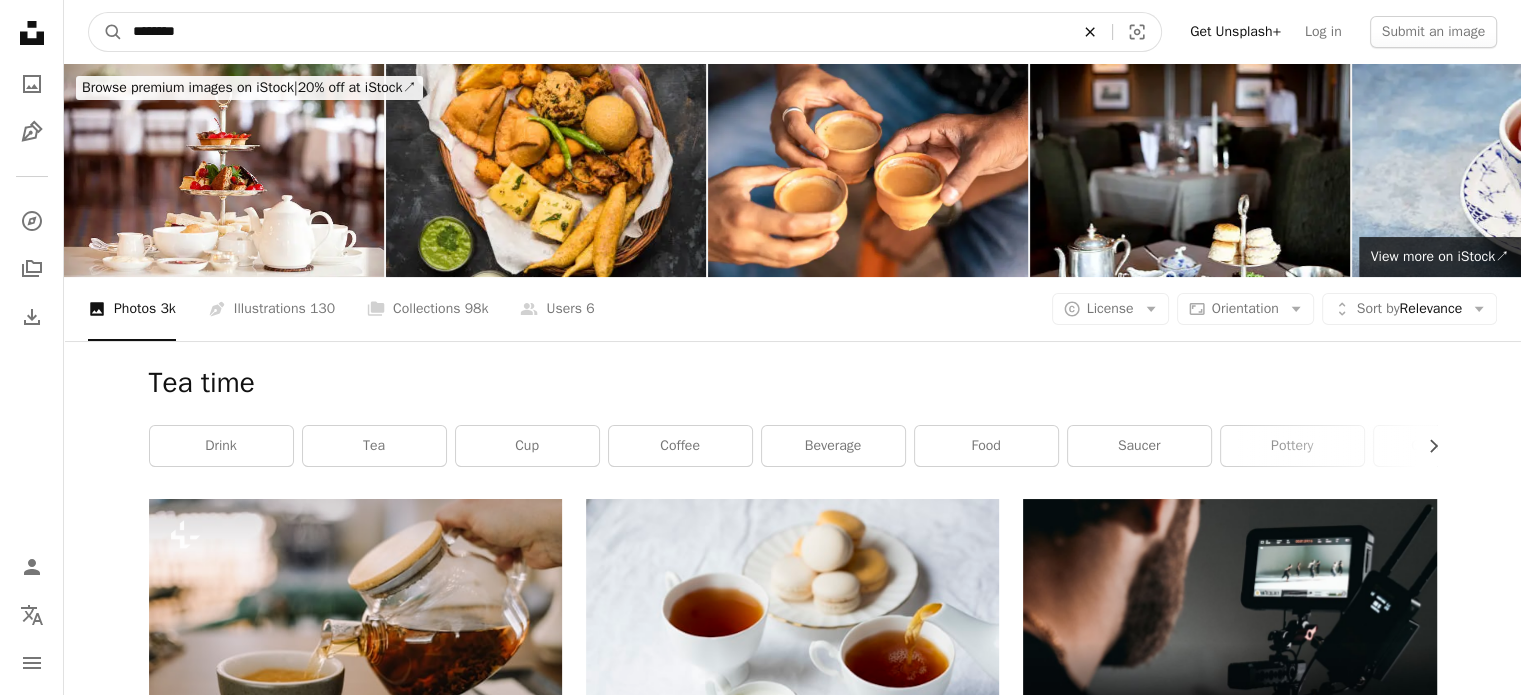 click on "An X shape" 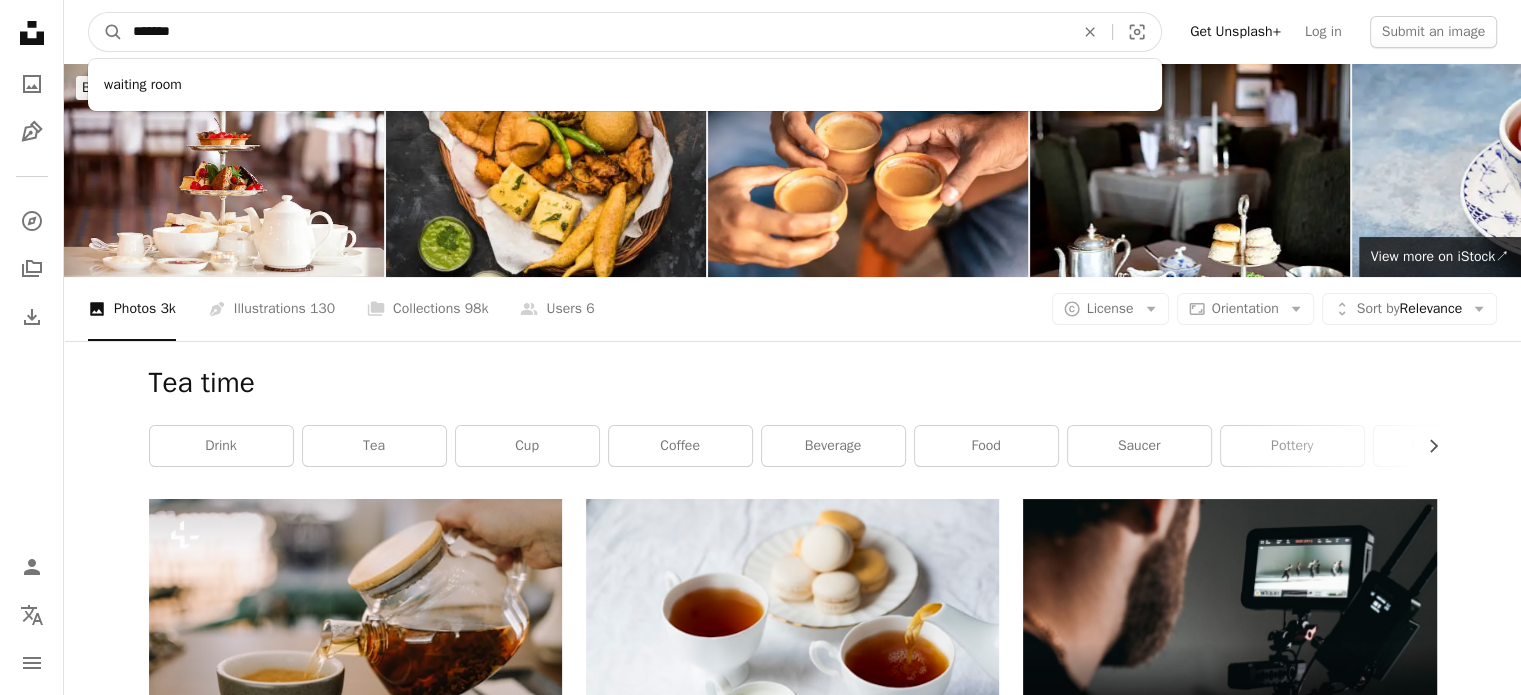 type on "*******" 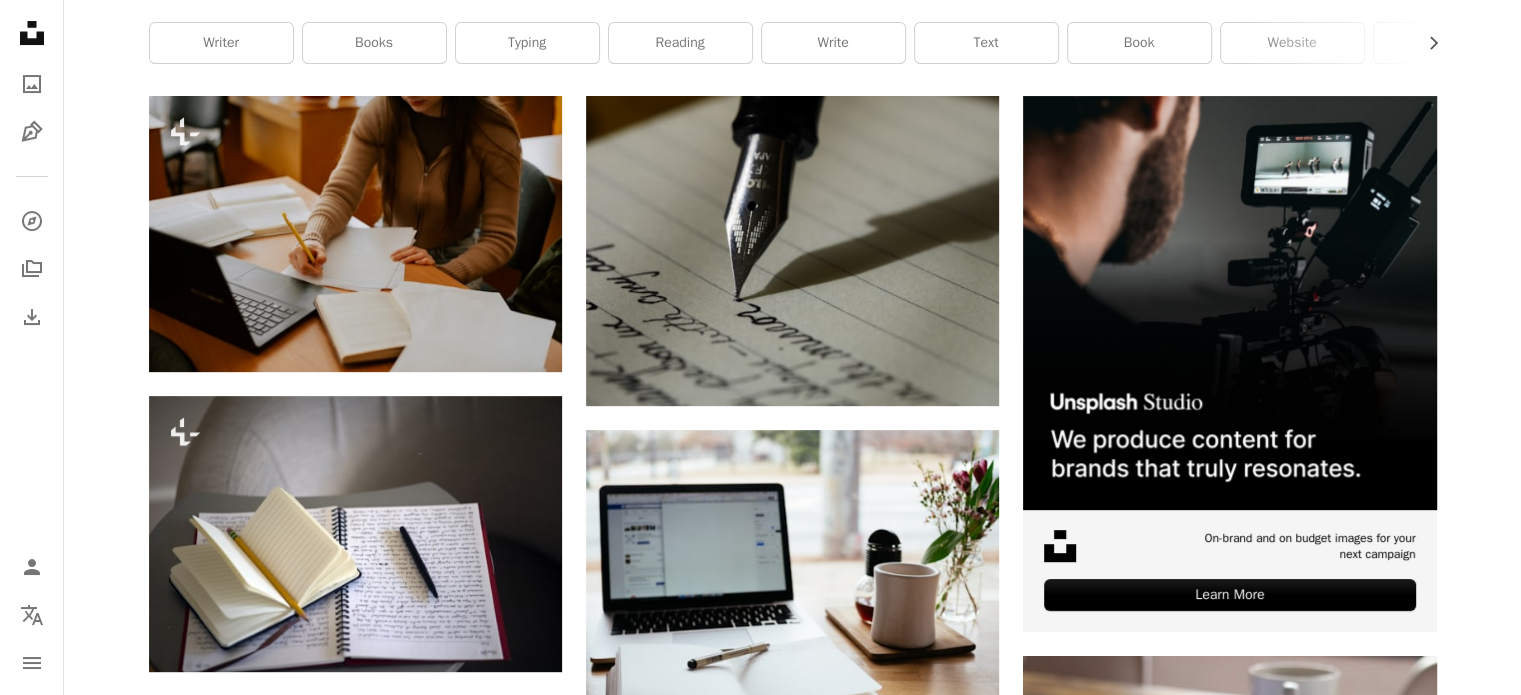 scroll, scrollTop: 408, scrollLeft: 0, axis: vertical 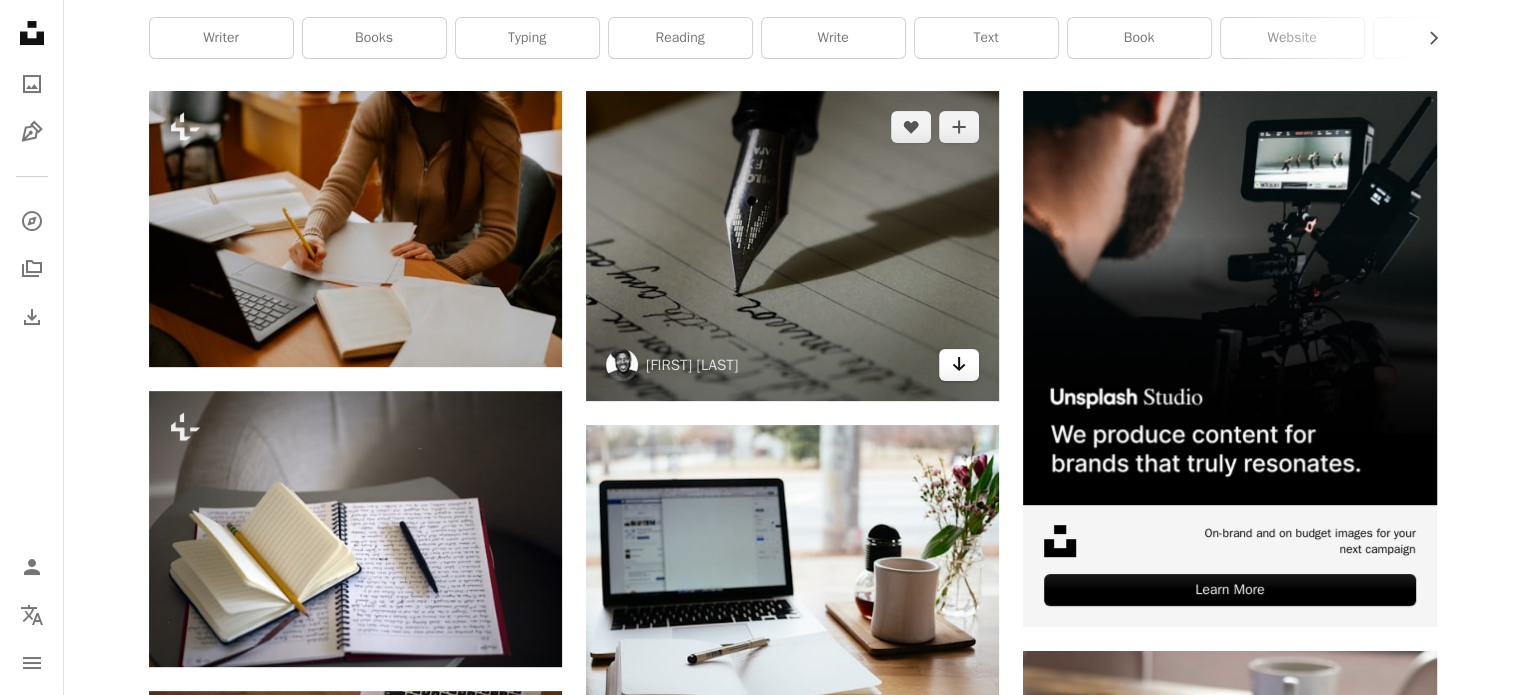 click on "Arrow pointing down" at bounding box center (959, 365) 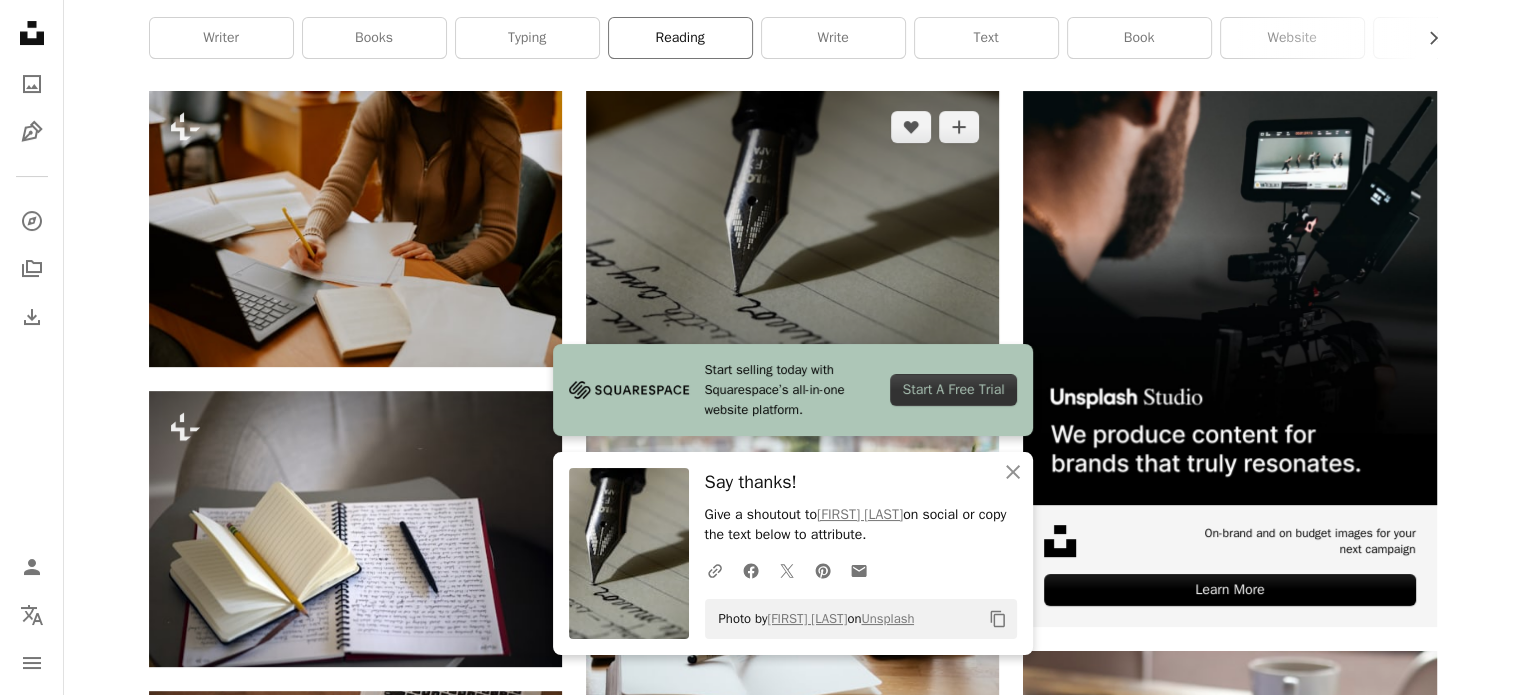scroll, scrollTop: 0, scrollLeft: 0, axis: both 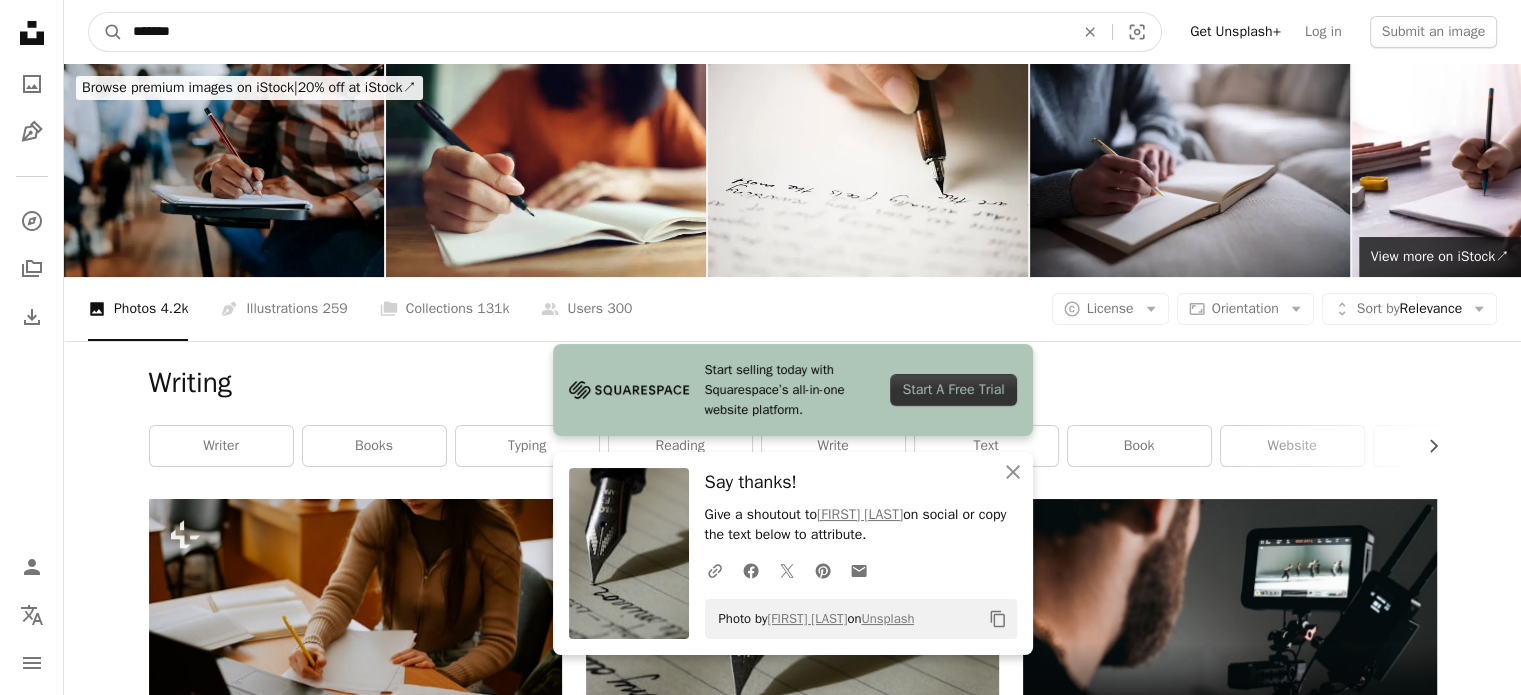 click on "*******" at bounding box center [595, 32] 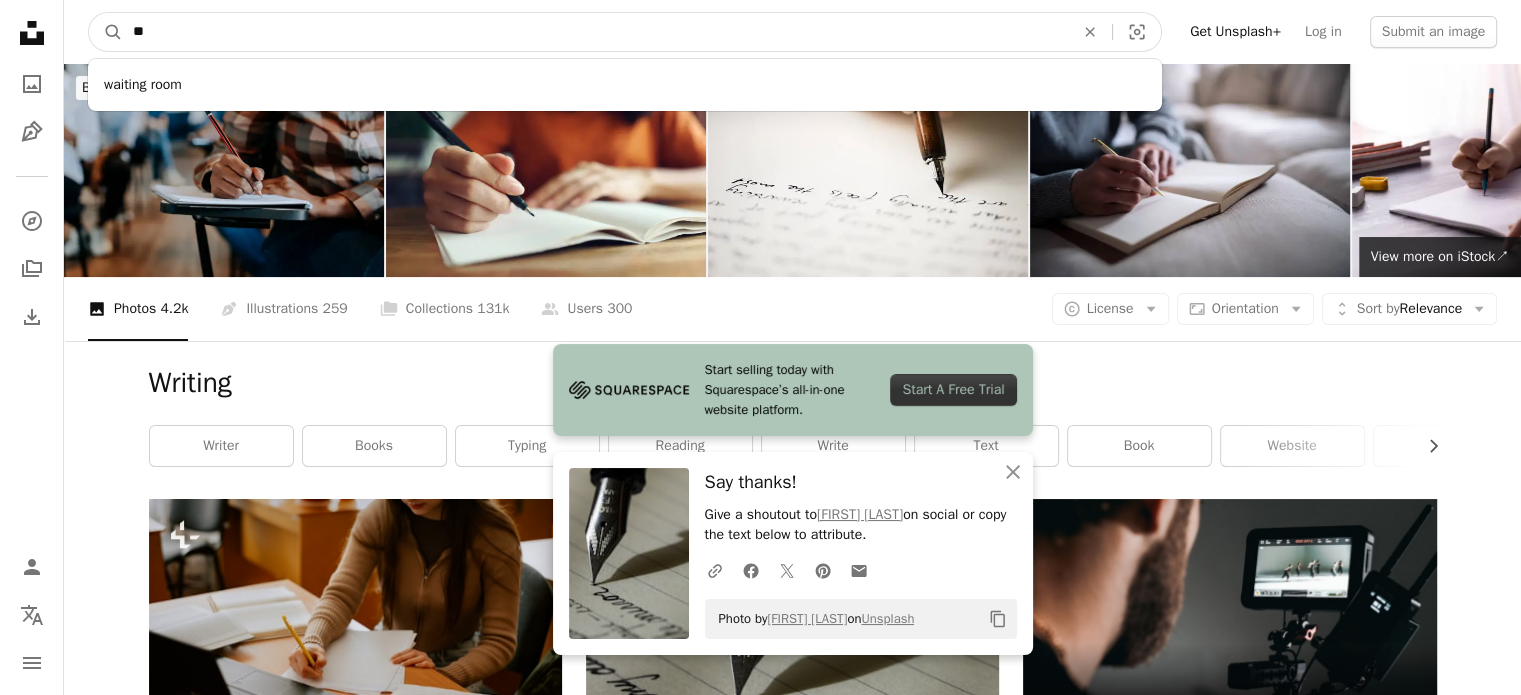 type on "*" 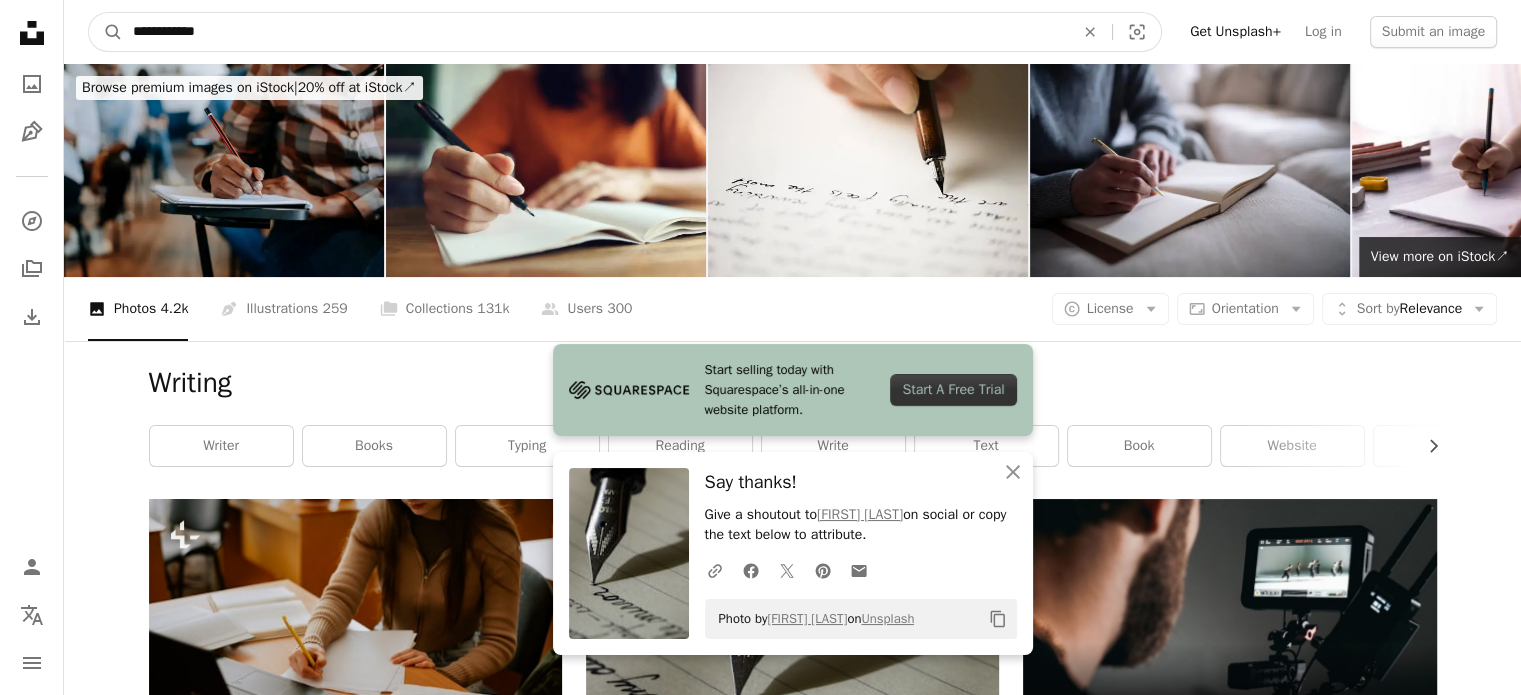 type on "**********" 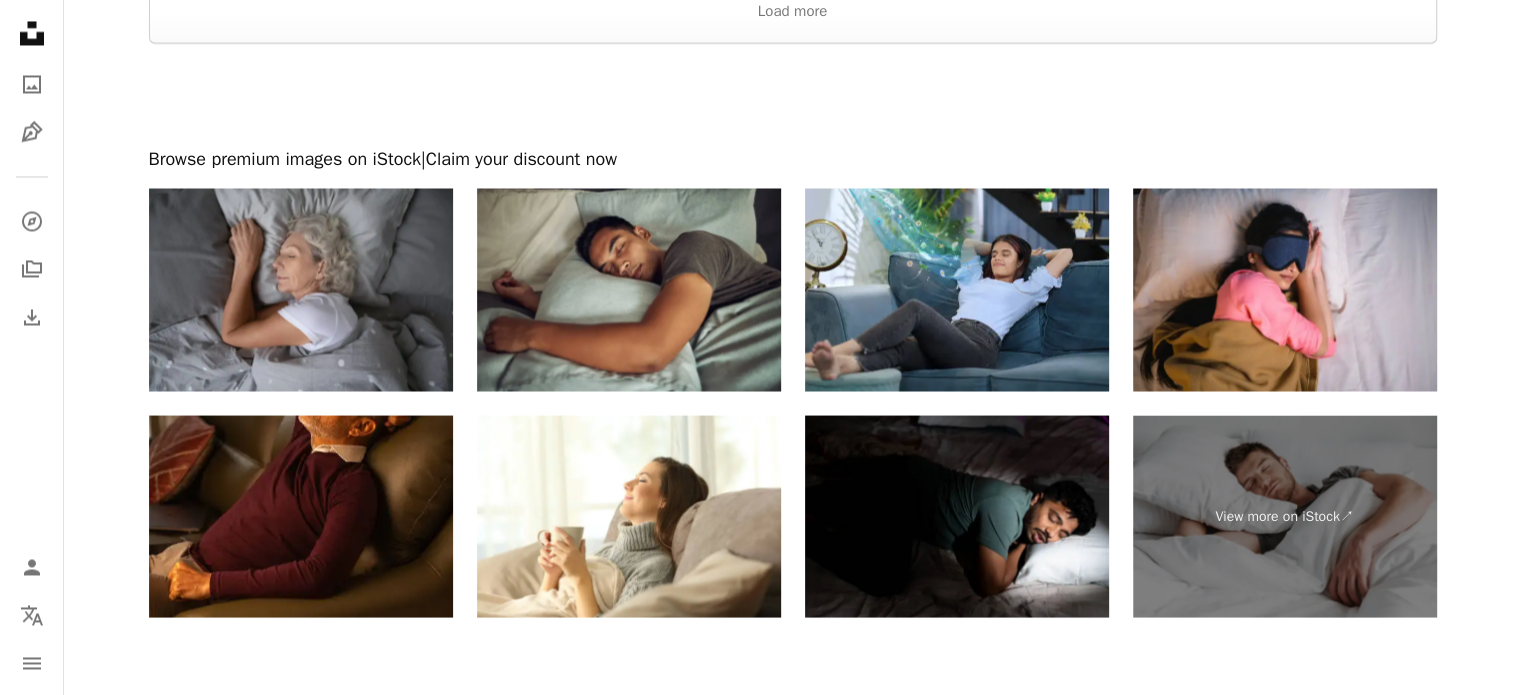 scroll, scrollTop: 3588, scrollLeft: 0, axis: vertical 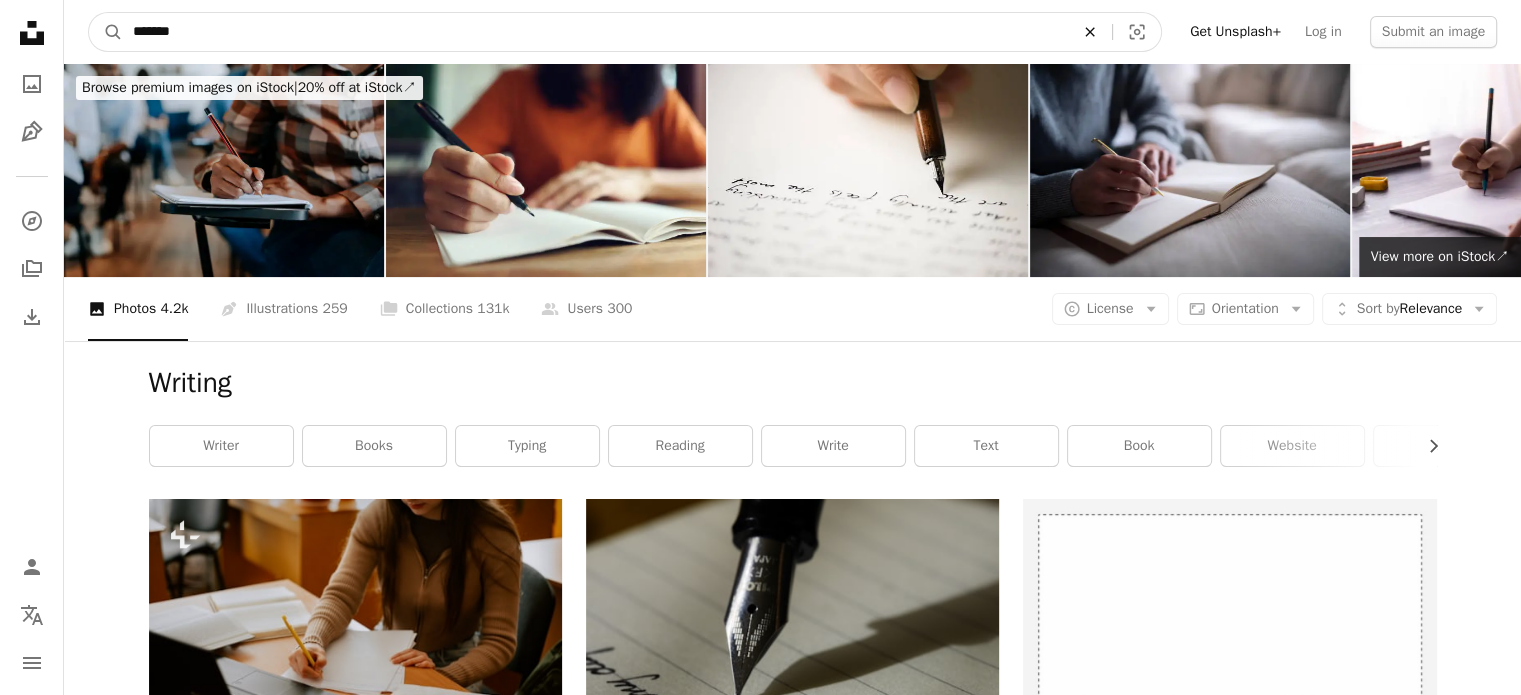 click 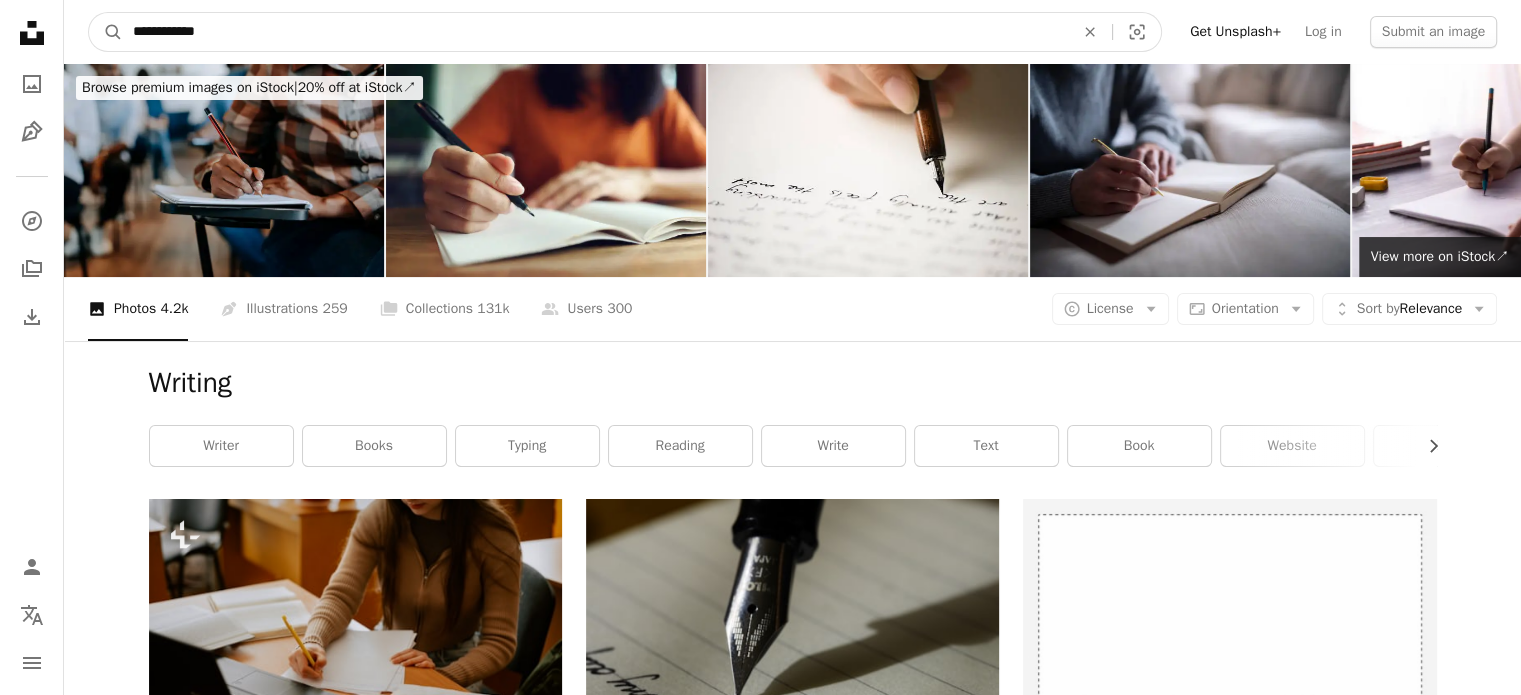 type on "**********" 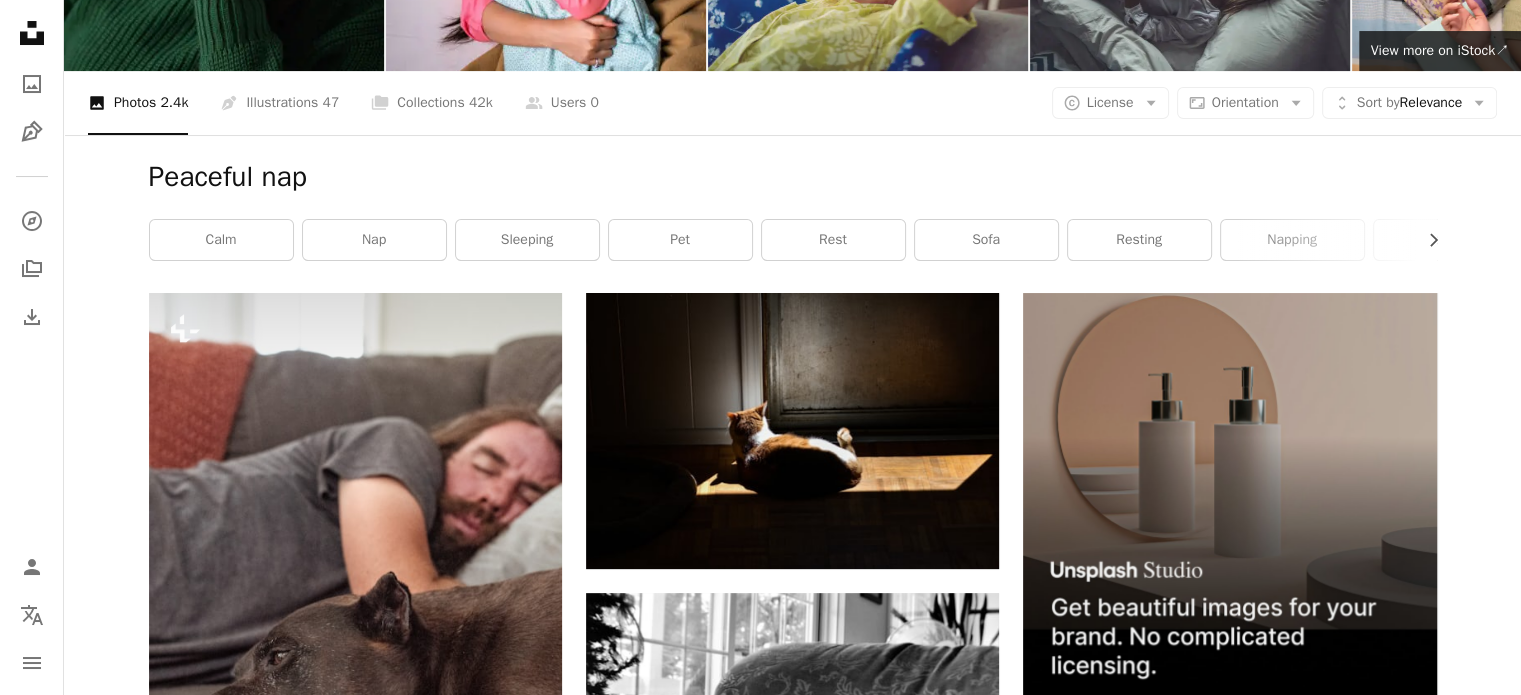 scroll, scrollTop: 207, scrollLeft: 0, axis: vertical 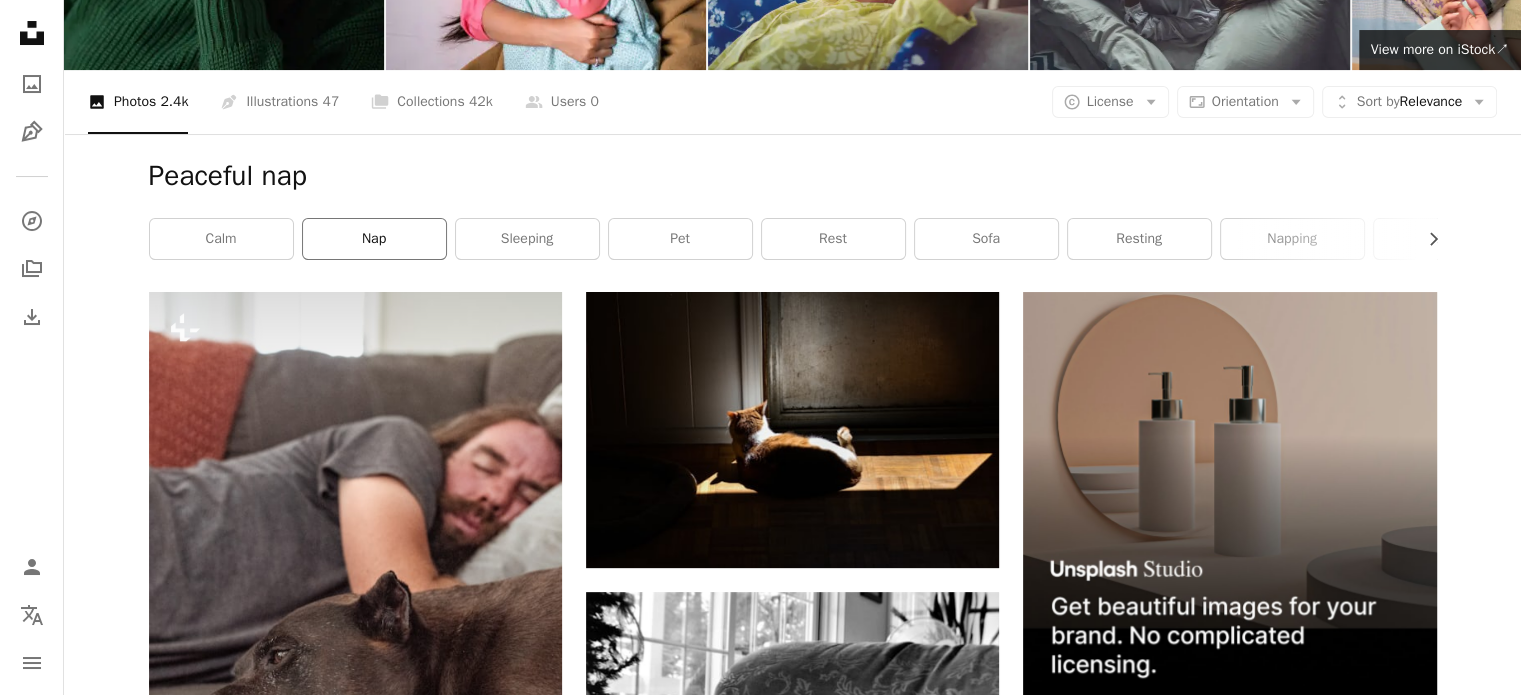 click on "nap" at bounding box center (374, 239) 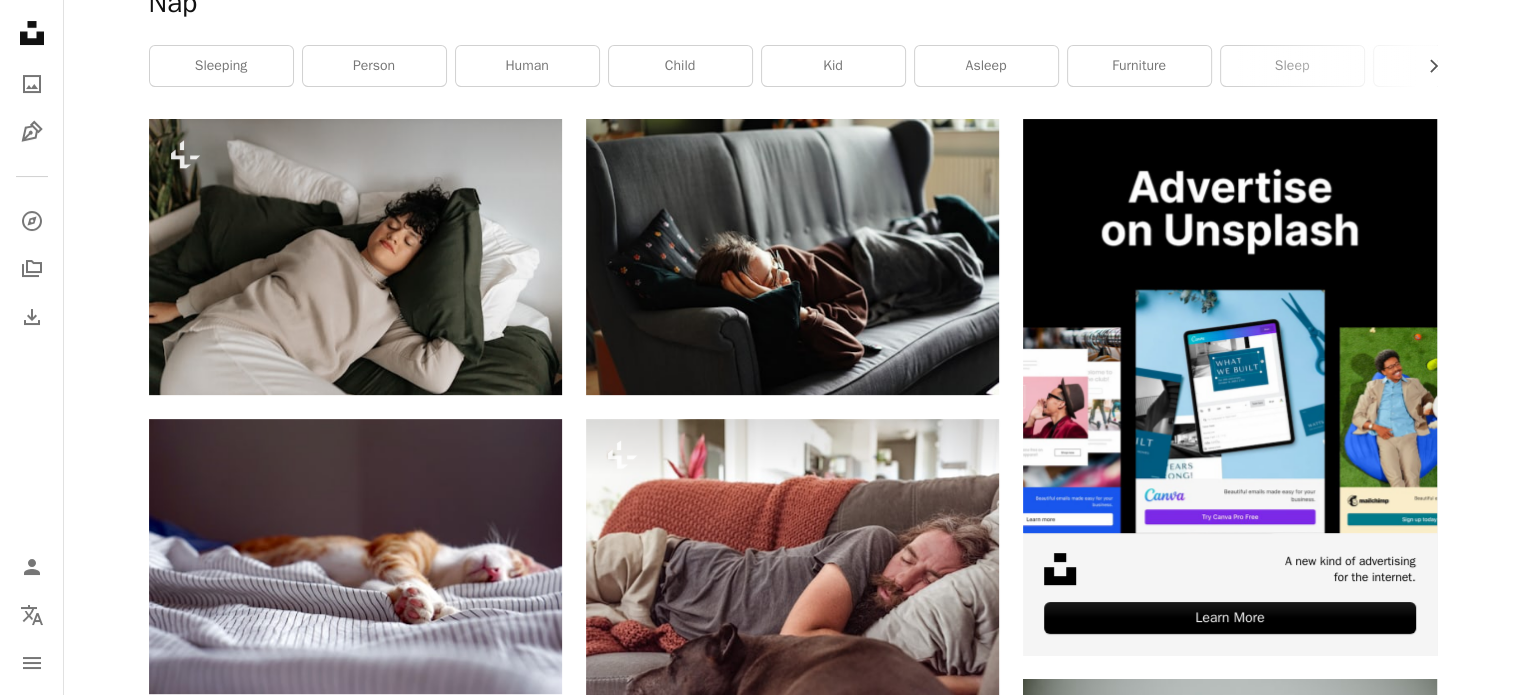 scroll, scrollTop: 379, scrollLeft: 0, axis: vertical 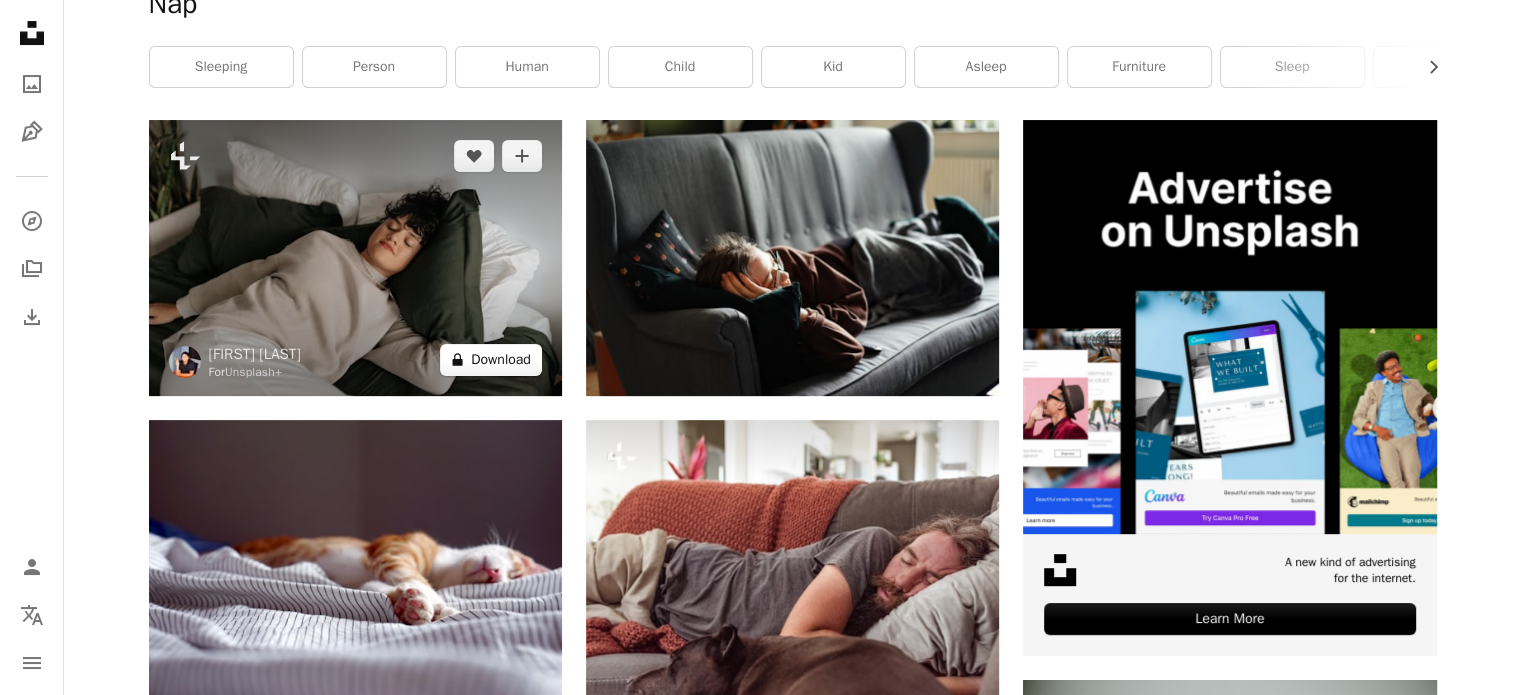 click on "A lock Download" at bounding box center (491, 360) 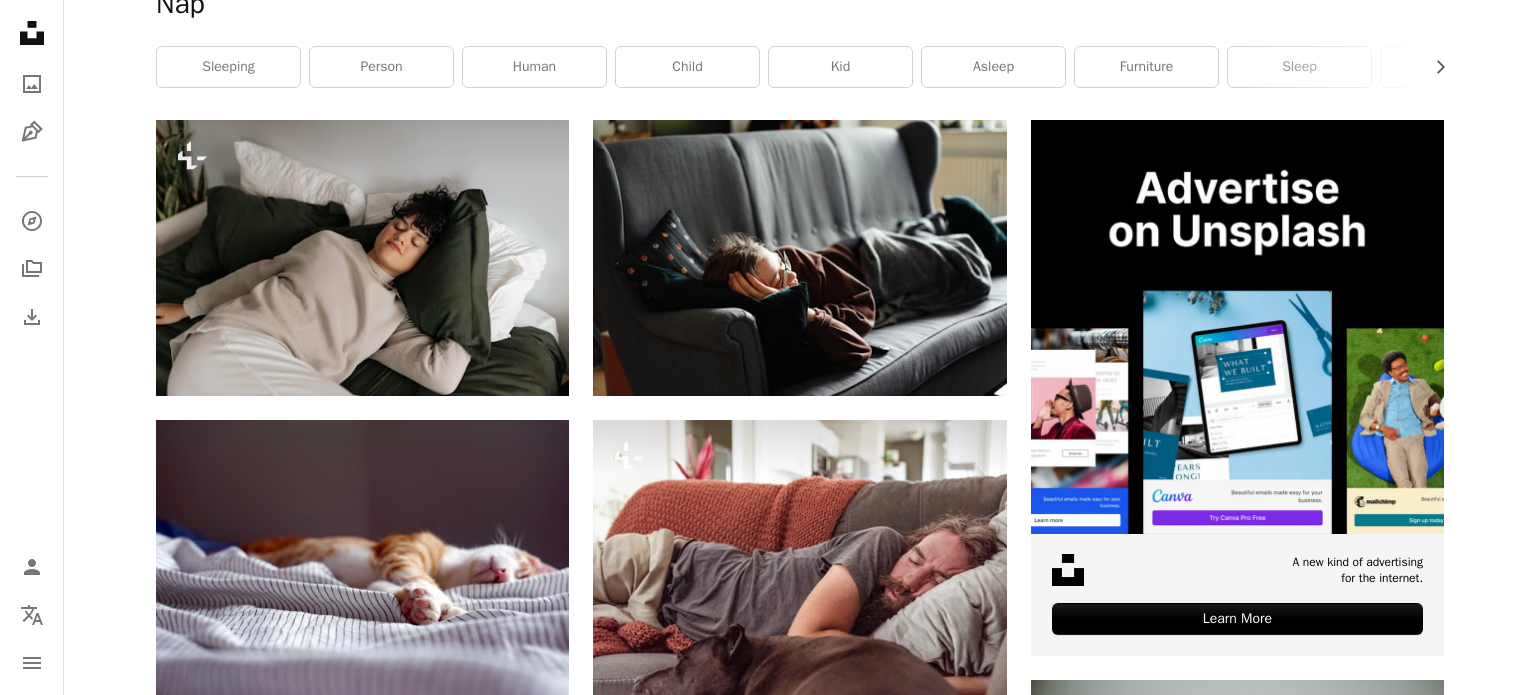 click on "An X shape Premium, ready to use images. Get unlimited access. A plus sign Members-only content added monthly A plus sign Unlimited royalty-free downloads A plus sign Illustrations  New A plus sign Enhanced legal protections yearly 66%  off monthly $12   $4 USD per month * Get  Unsplash+ * When paid annually, billed upfront  $48 Taxes where applicable. Renews automatically. Cancel anytime." at bounding box center (768, 4364) 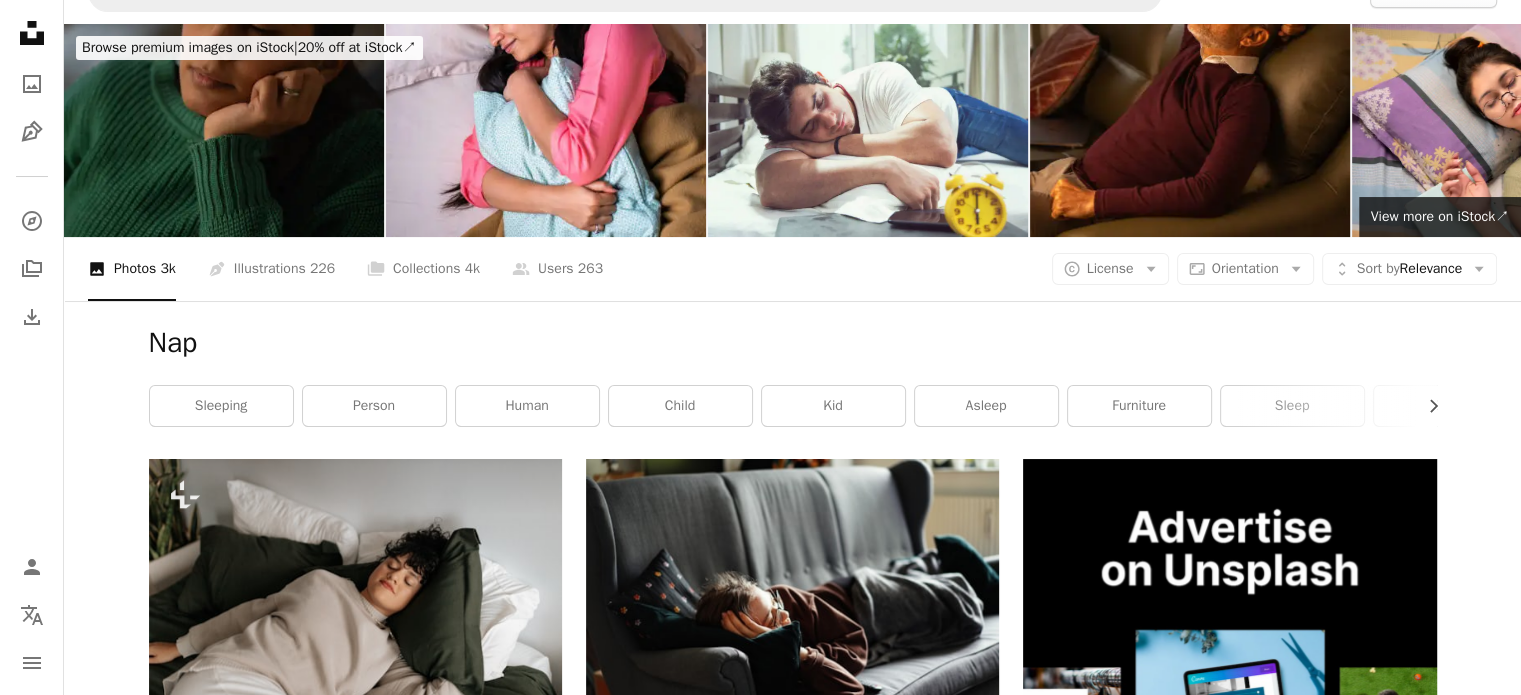 scroll, scrollTop: 0, scrollLeft: 0, axis: both 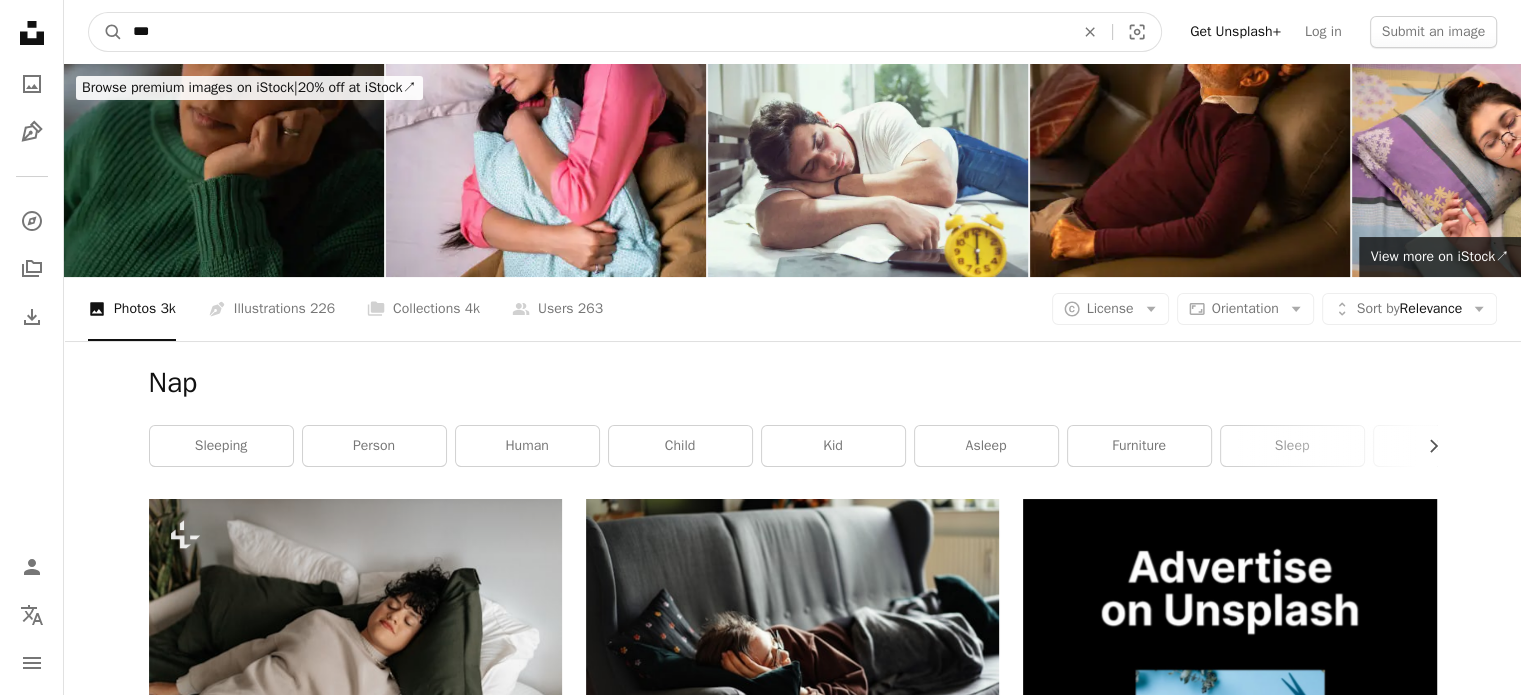 click on "***" at bounding box center (595, 32) 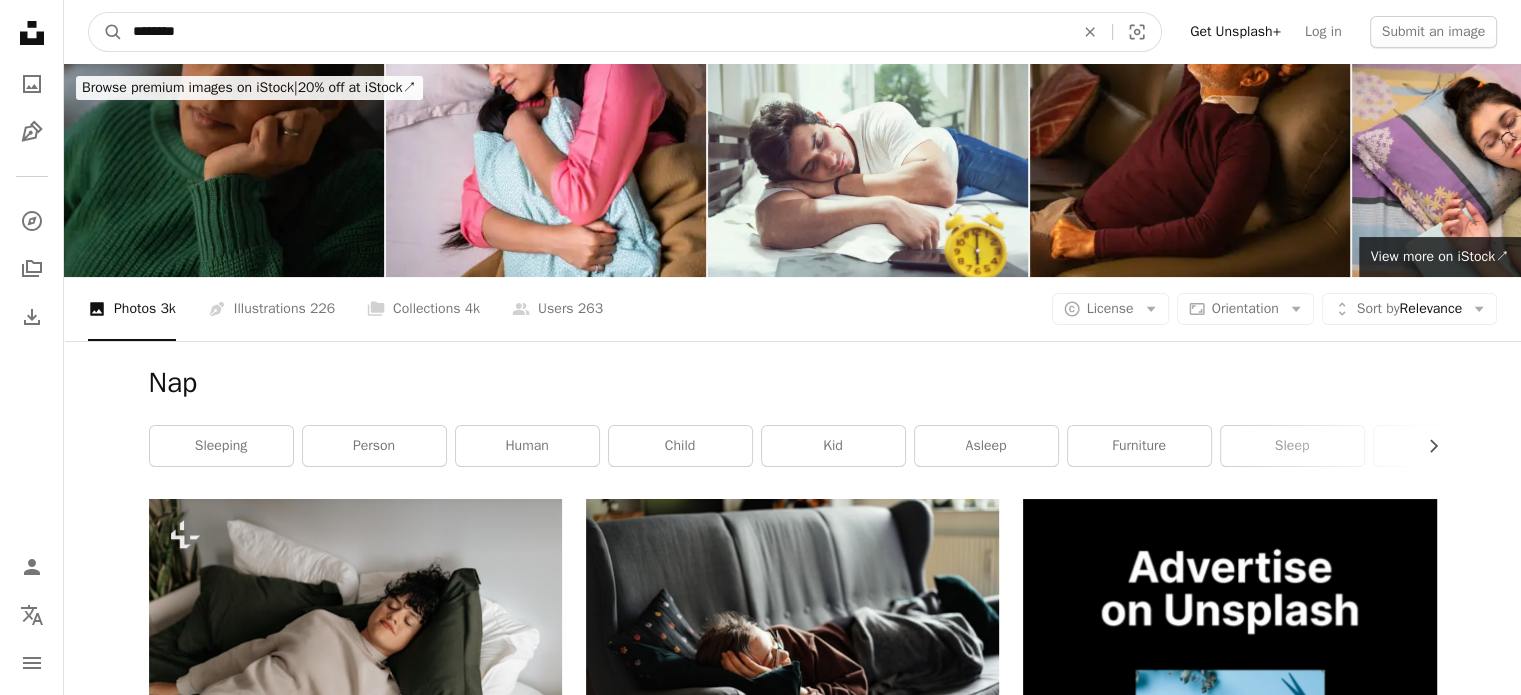 type on "*********" 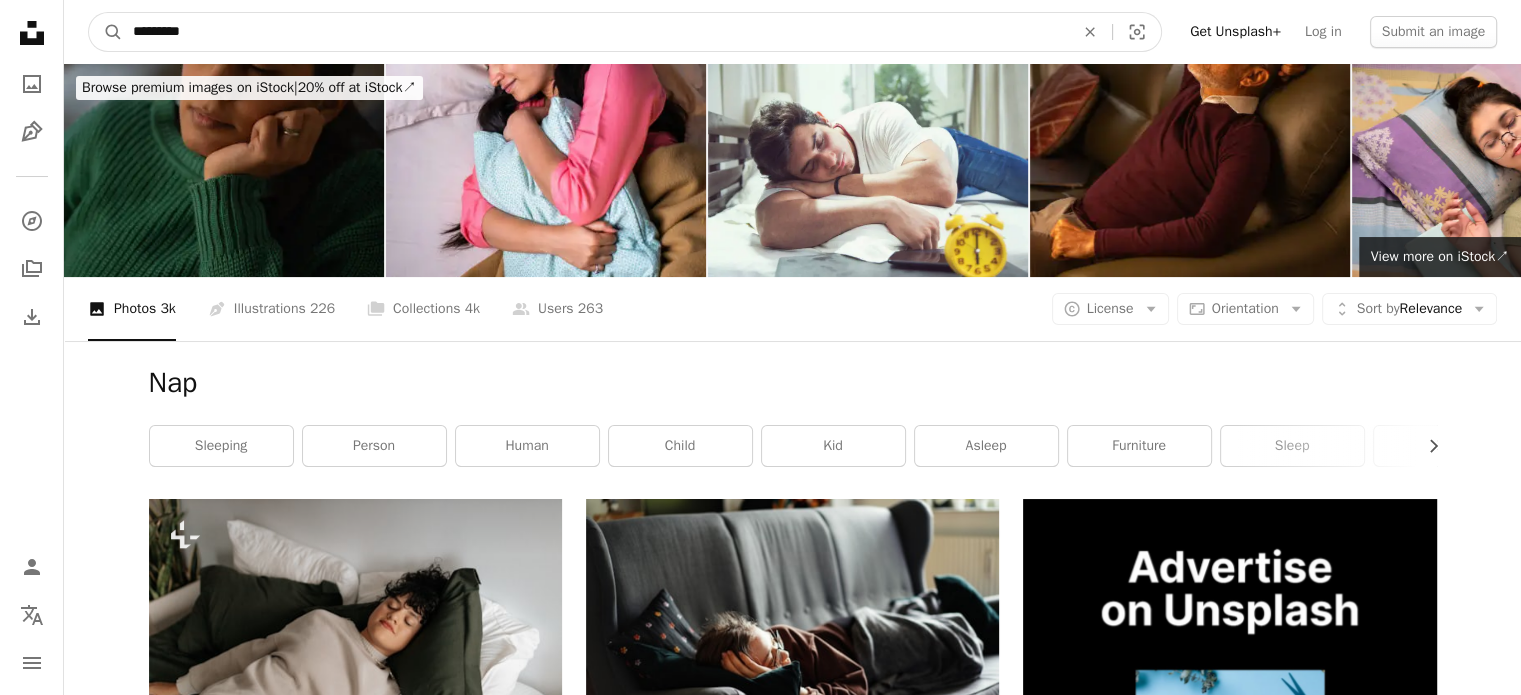 click on "A magnifying glass" at bounding box center [106, 32] 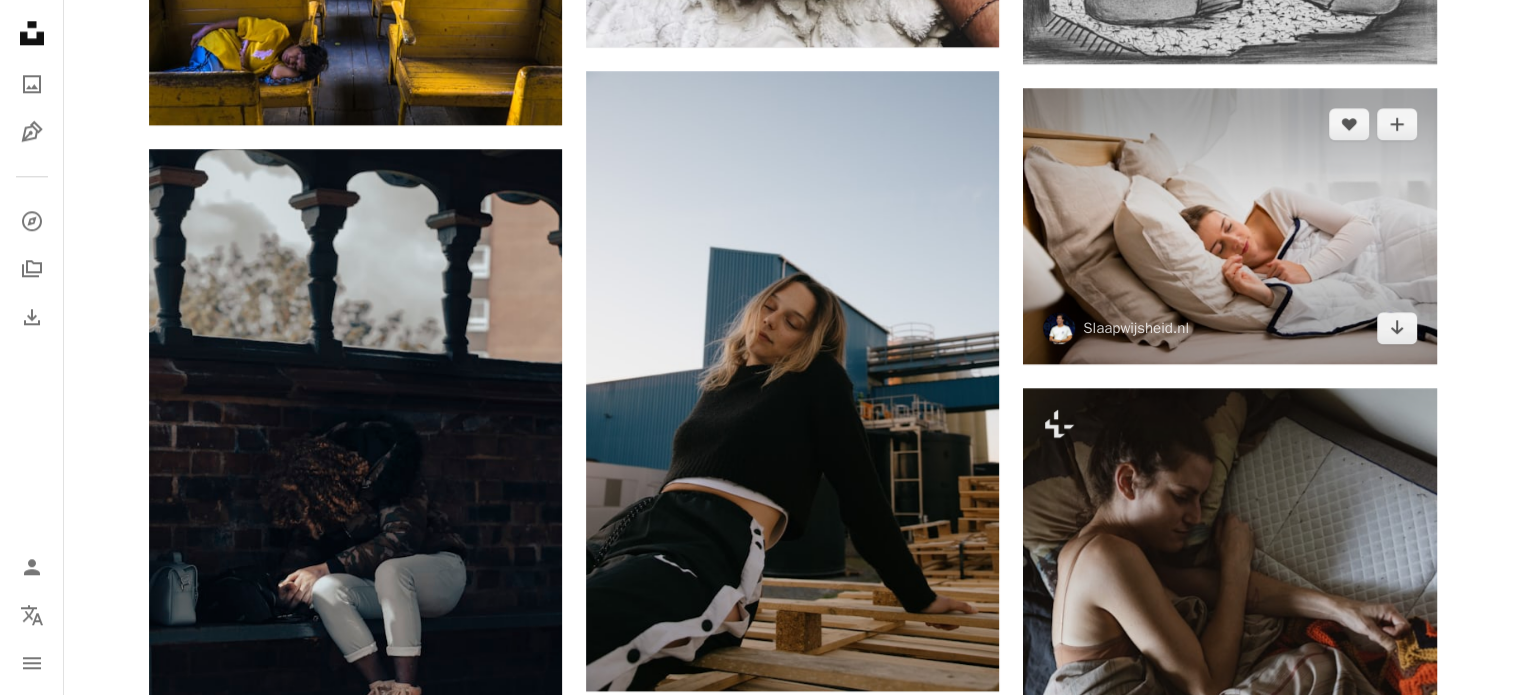 scroll, scrollTop: 2235, scrollLeft: 0, axis: vertical 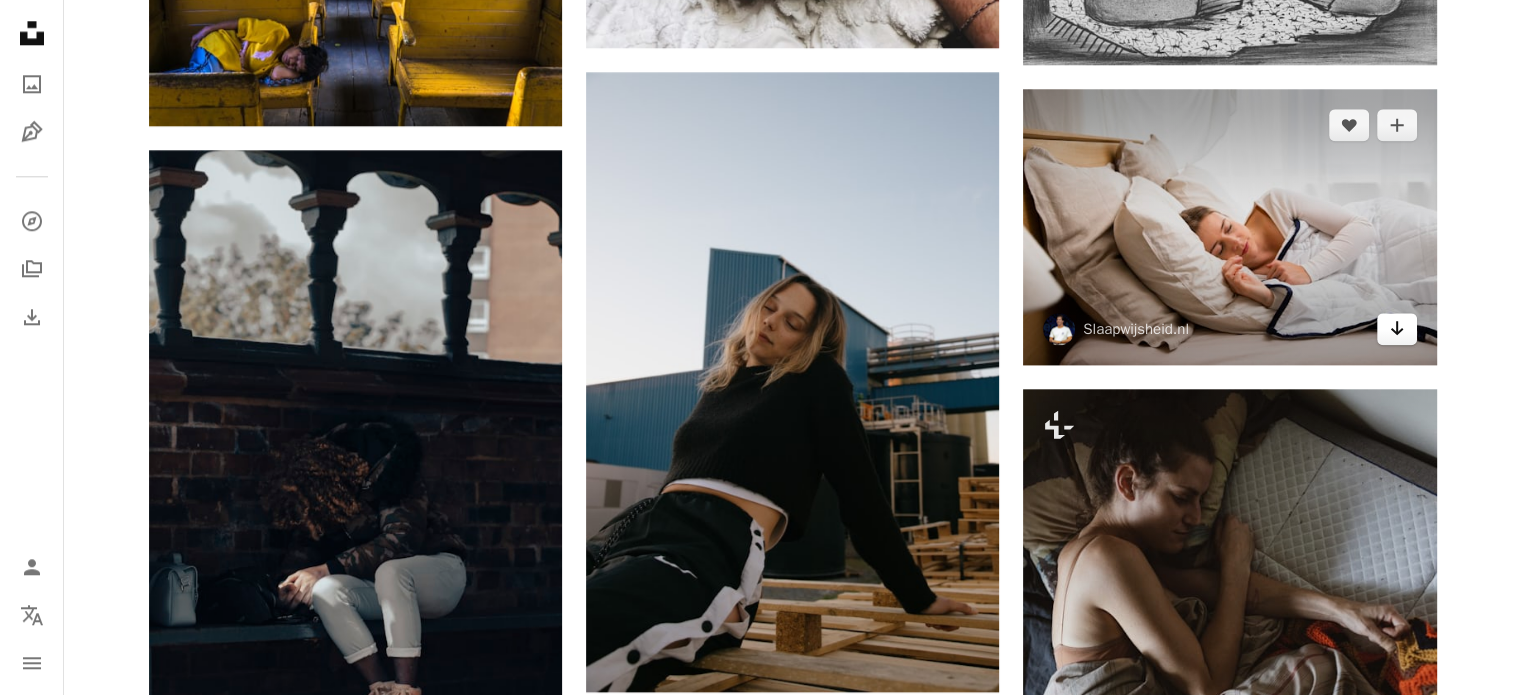 click on "Arrow pointing down" at bounding box center (1397, 329) 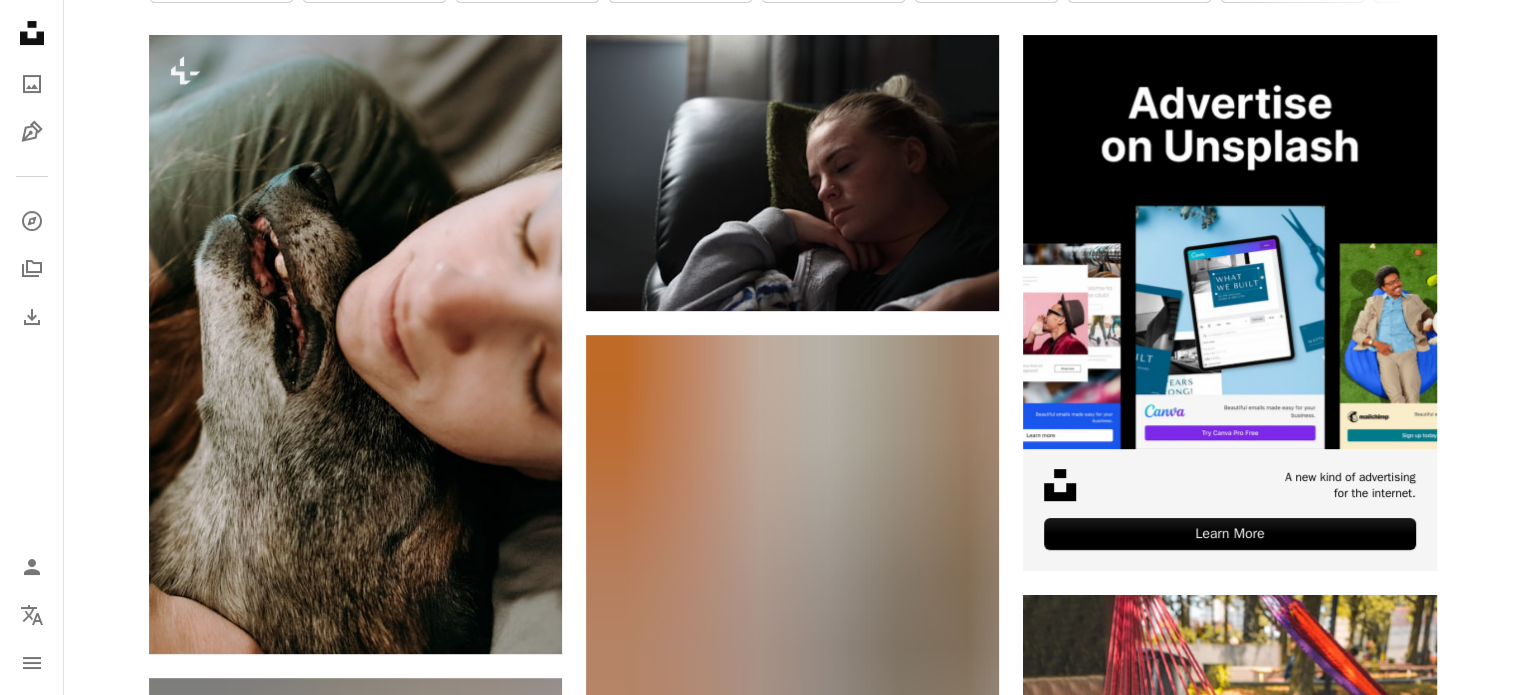 scroll, scrollTop: 0, scrollLeft: 0, axis: both 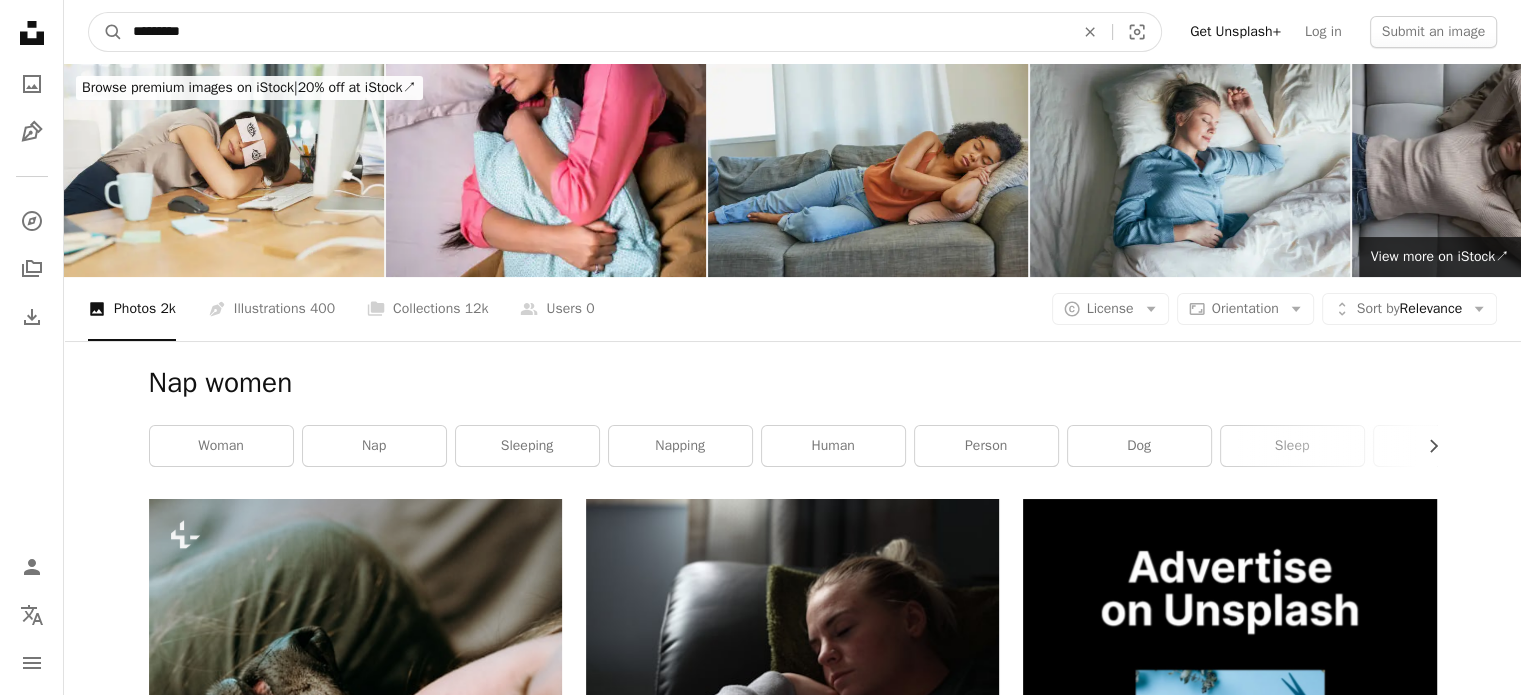click on "*********" at bounding box center [595, 32] 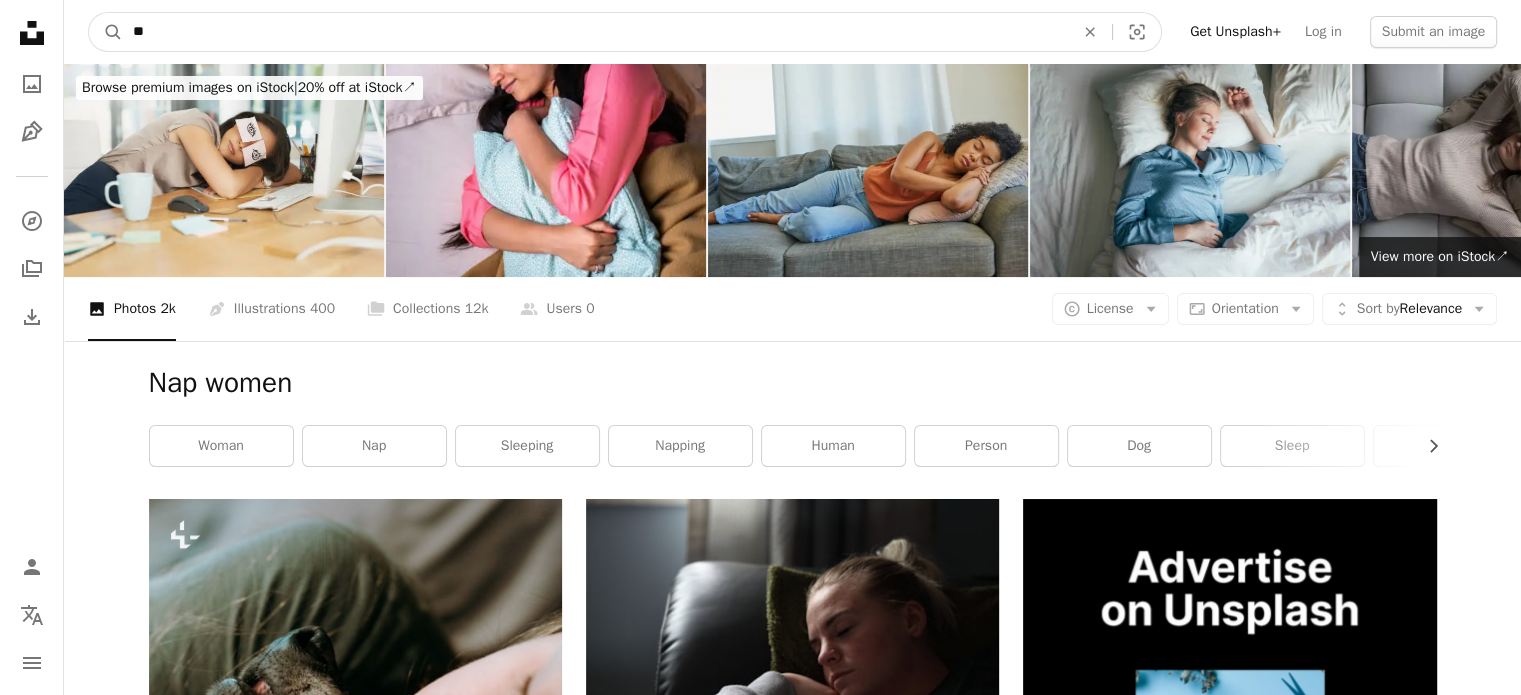 type on "*" 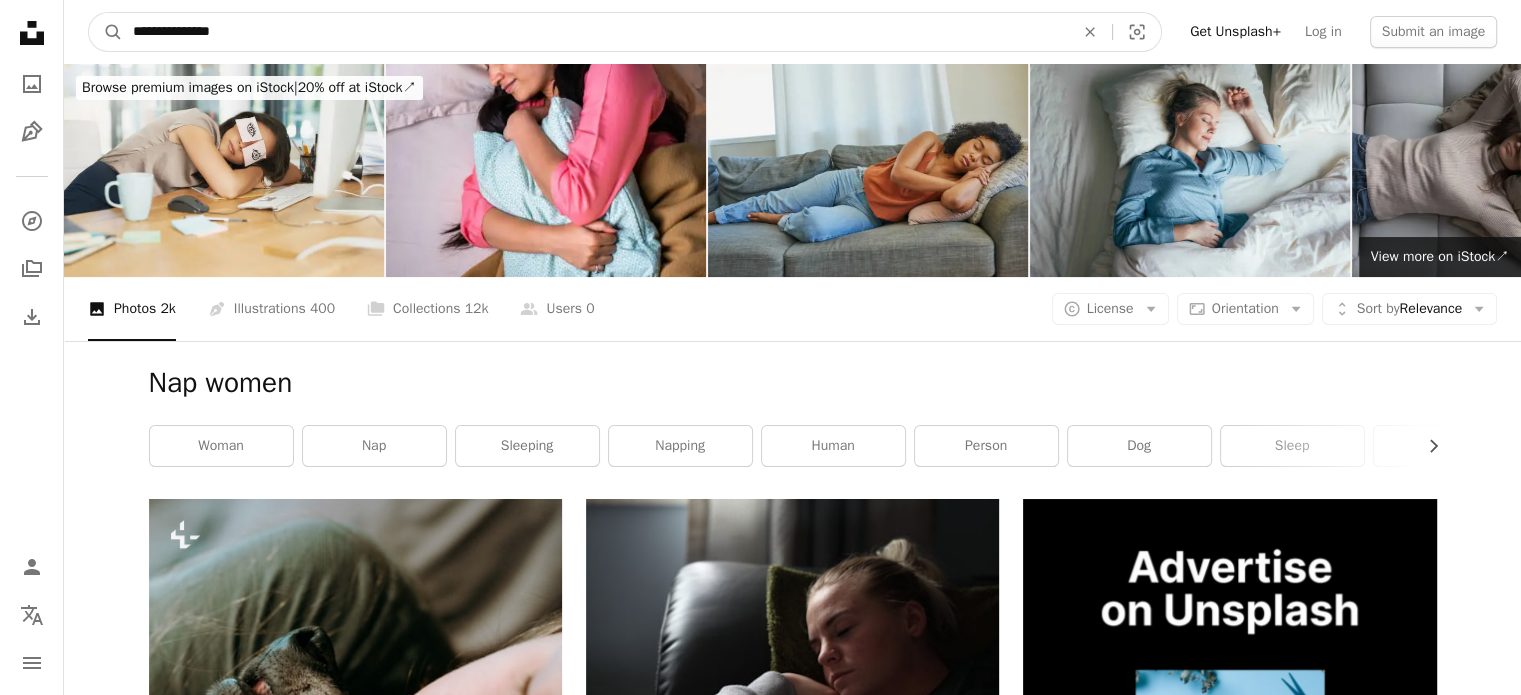 type on "**********" 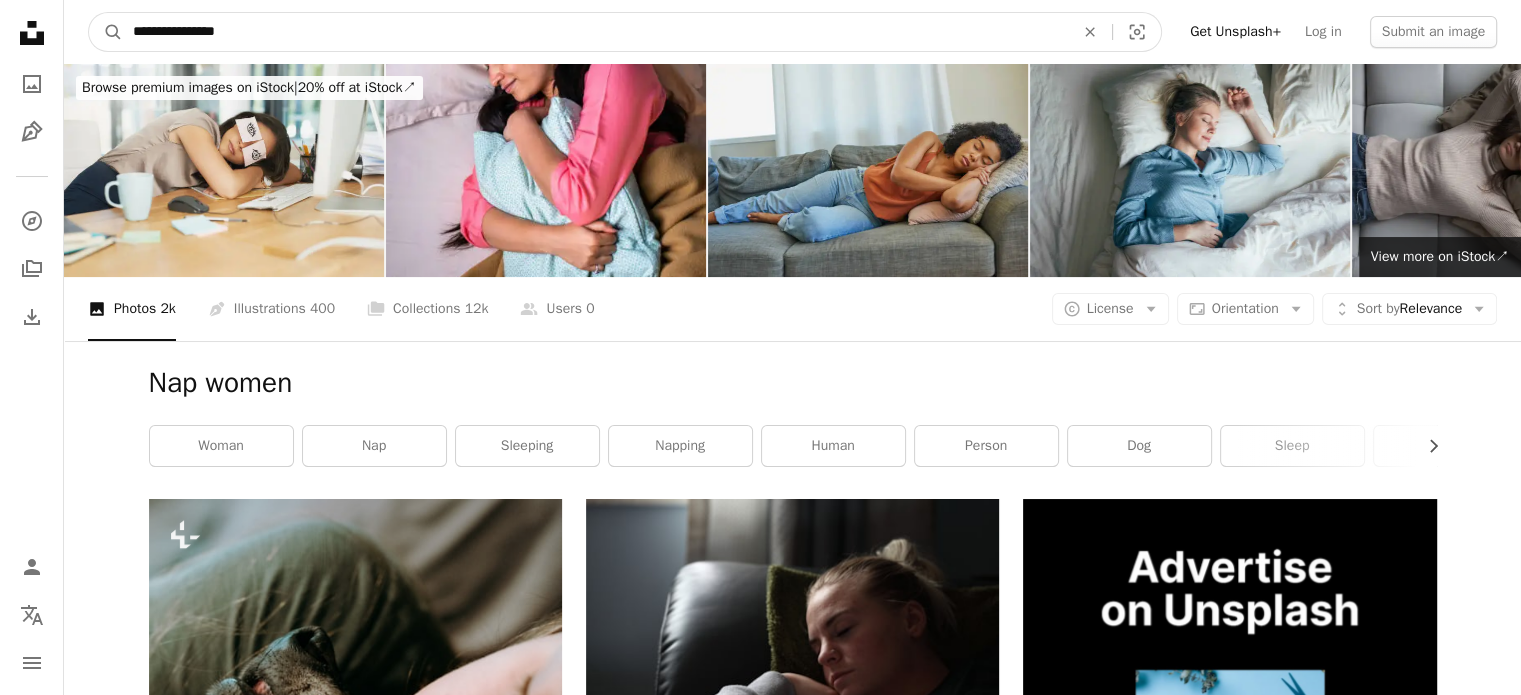 click on "A magnifying glass" at bounding box center [106, 32] 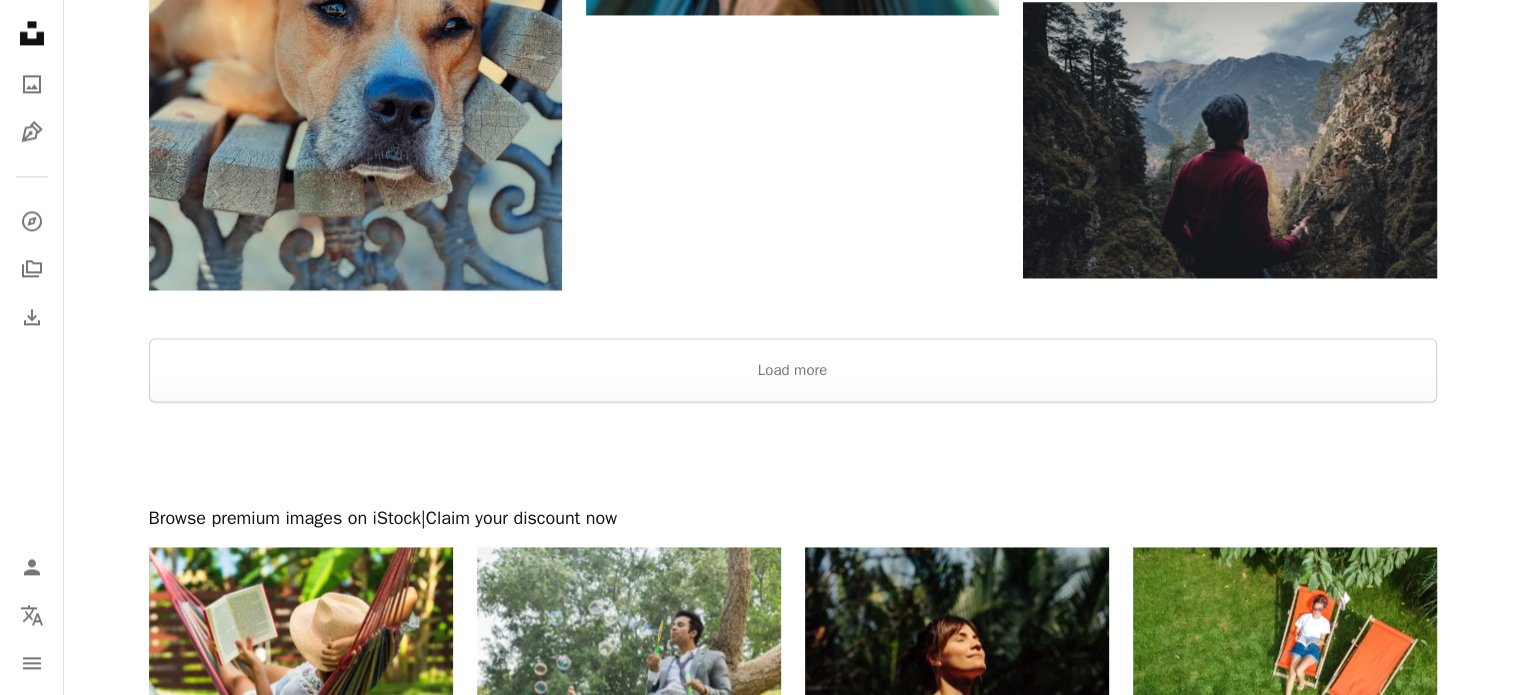 scroll, scrollTop: 2900, scrollLeft: 0, axis: vertical 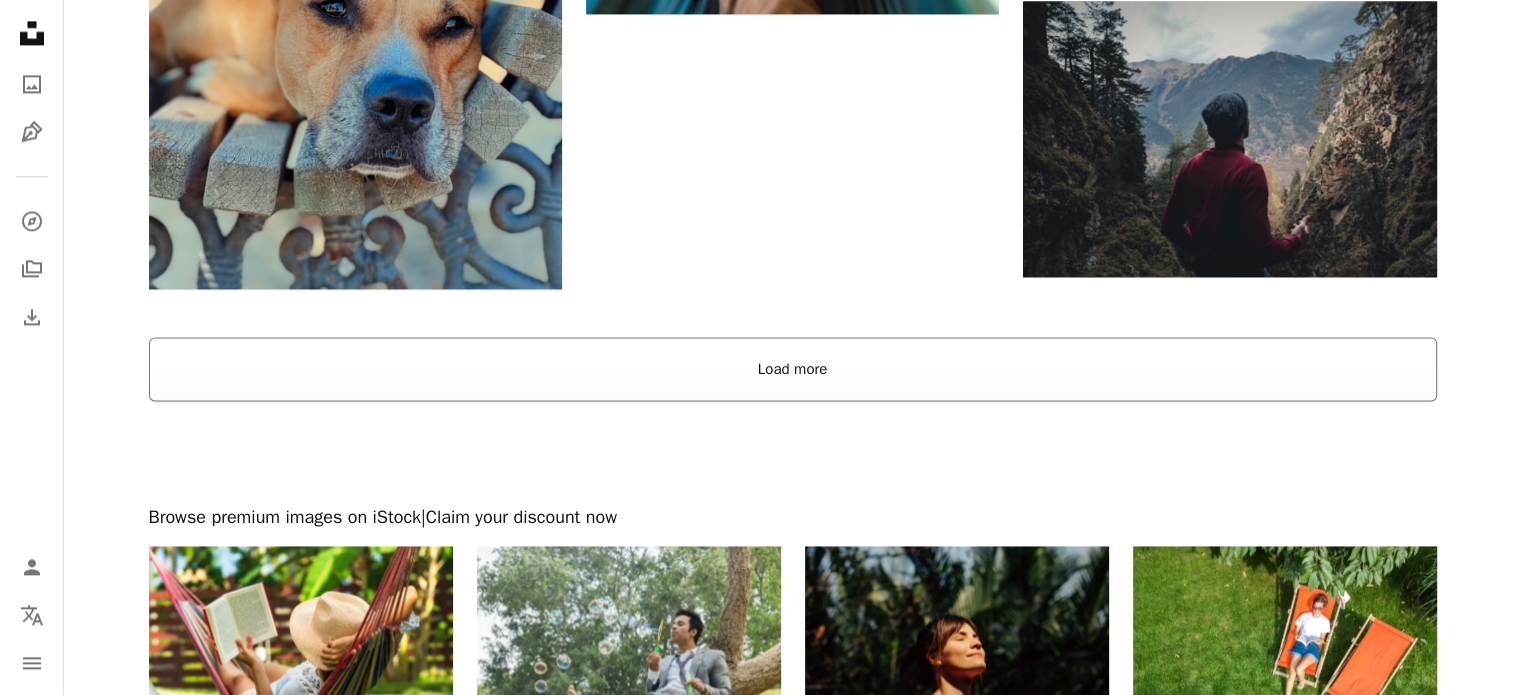 click on "Load more" at bounding box center [793, 369] 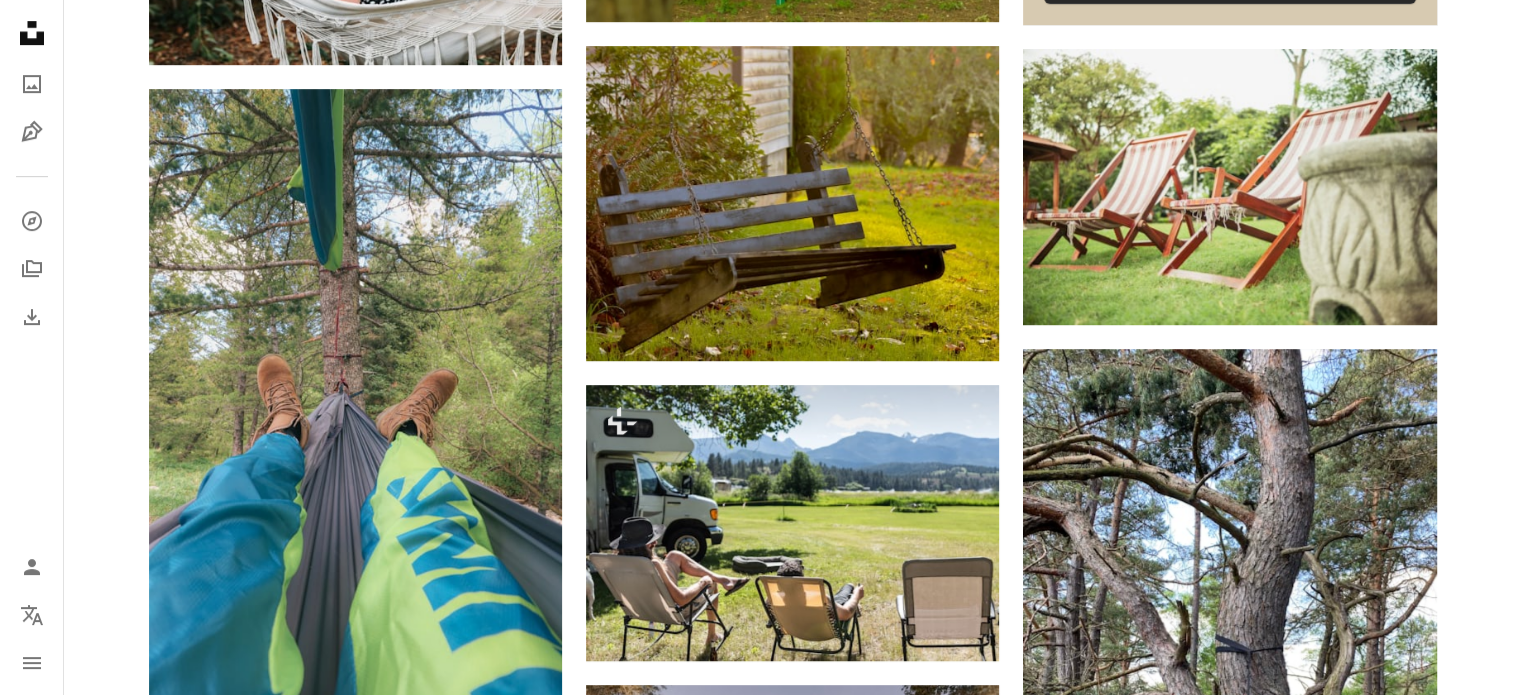 scroll, scrollTop: 0, scrollLeft: 0, axis: both 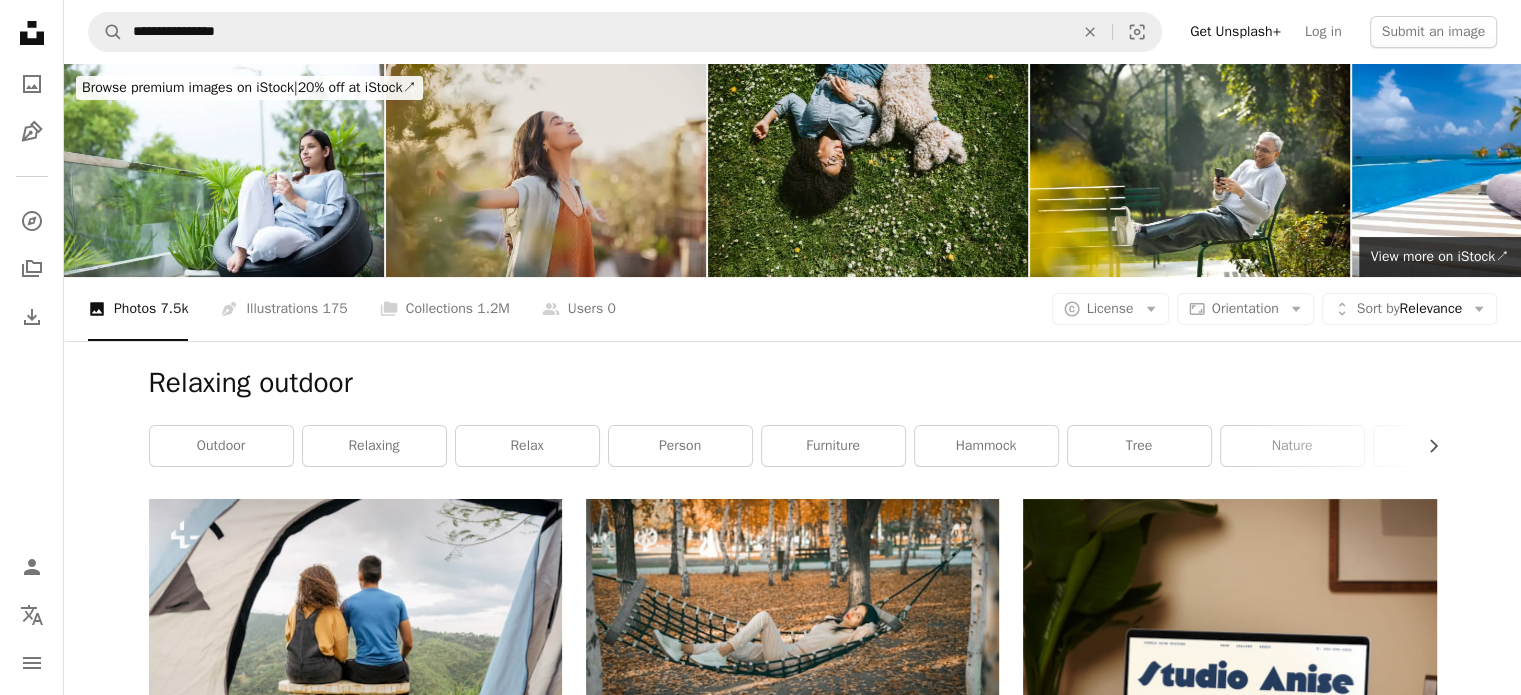 click at bounding box center (546, 170) 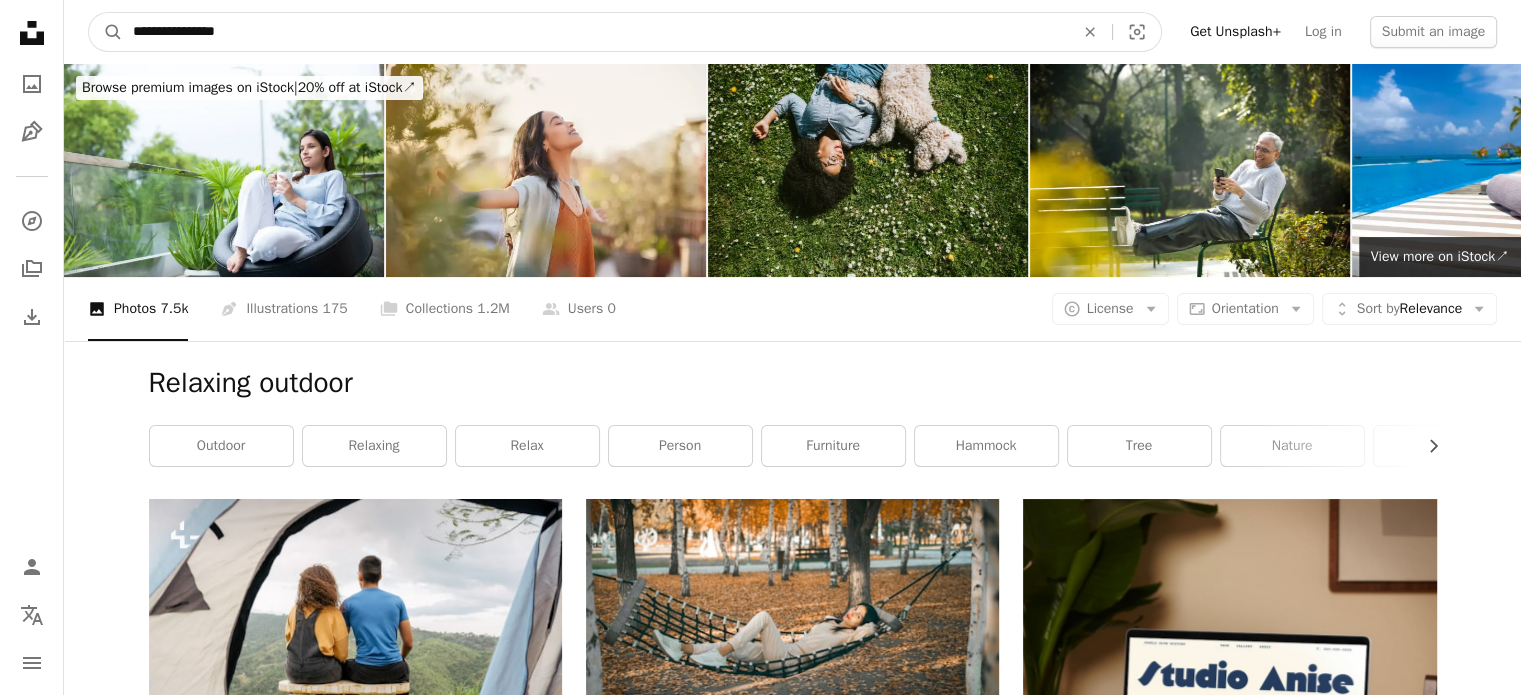 click on "**********" at bounding box center (595, 32) 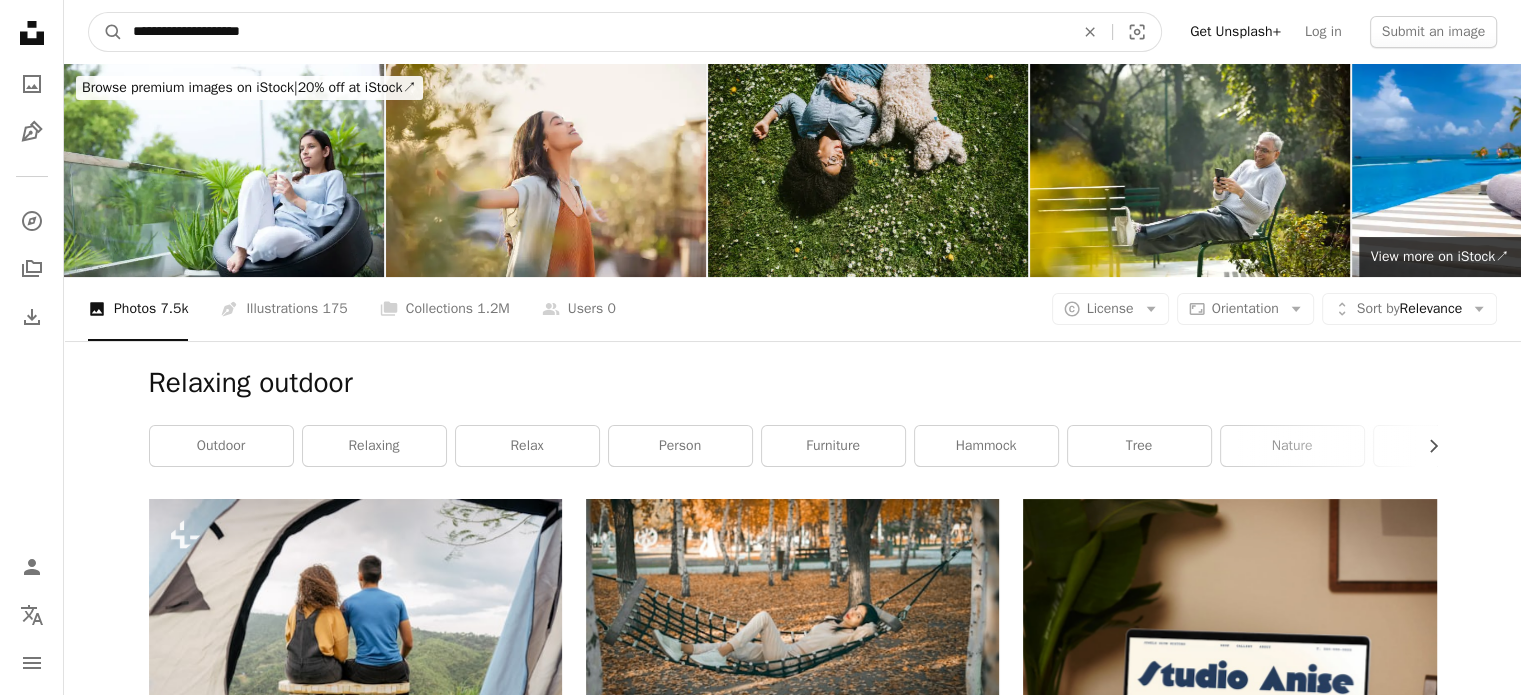 type on "**********" 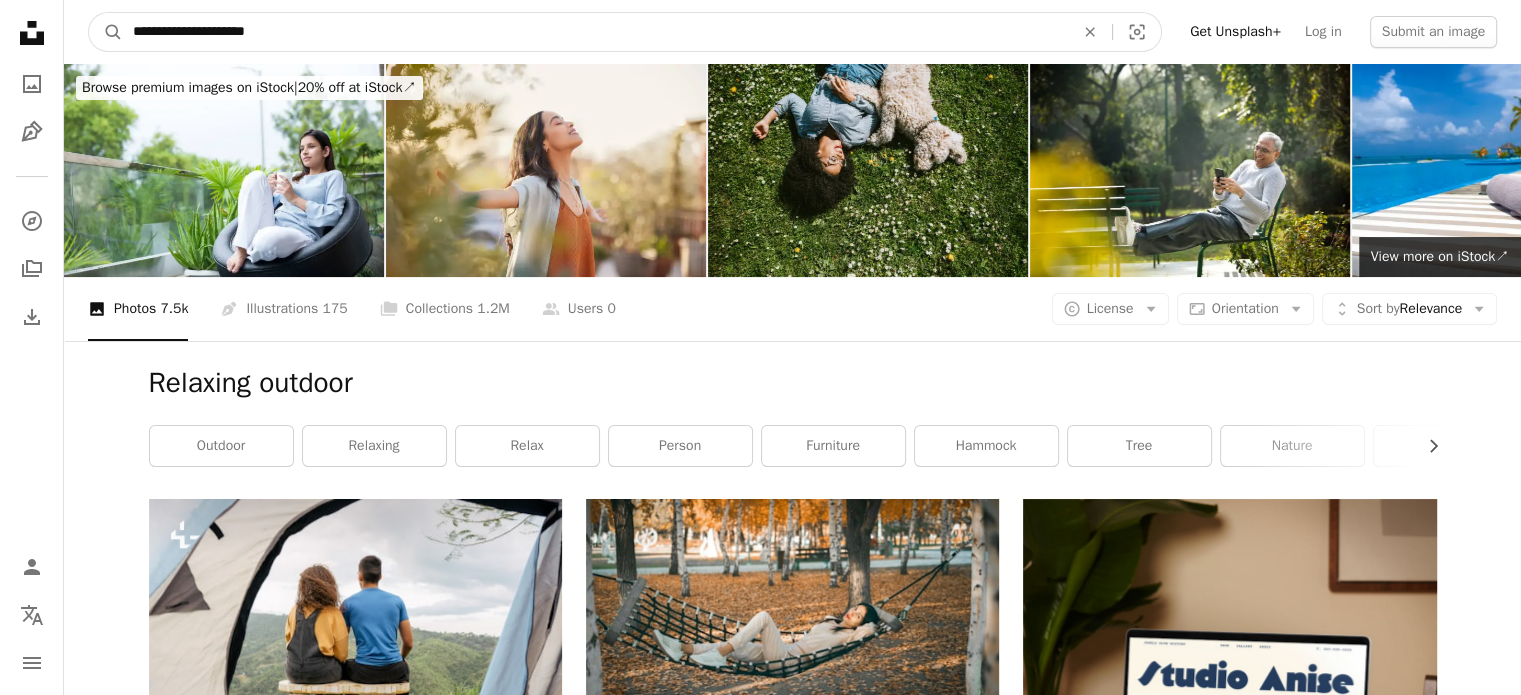 click on "A magnifying glass" at bounding box center (106, 32) 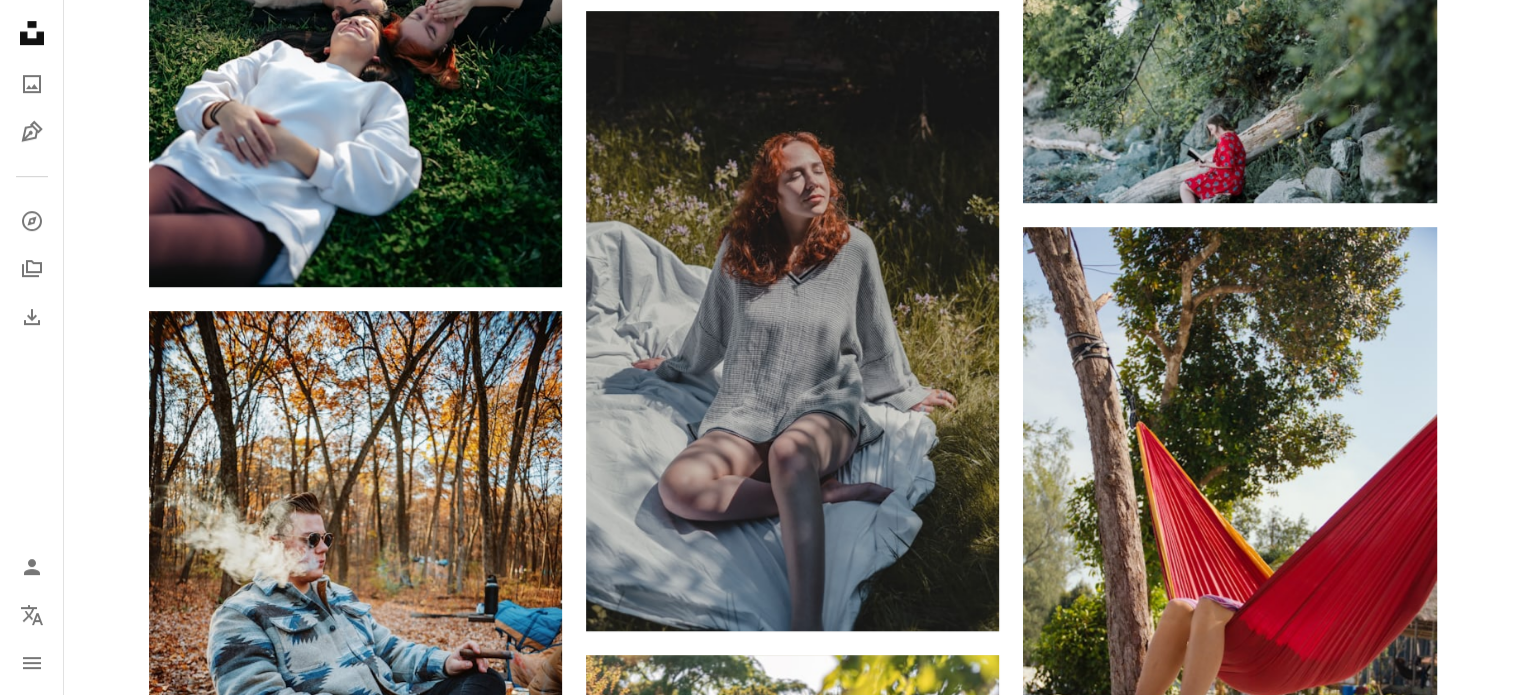 scroll, scrollTop: 1140, scrollLeft: 0, axis: vertical 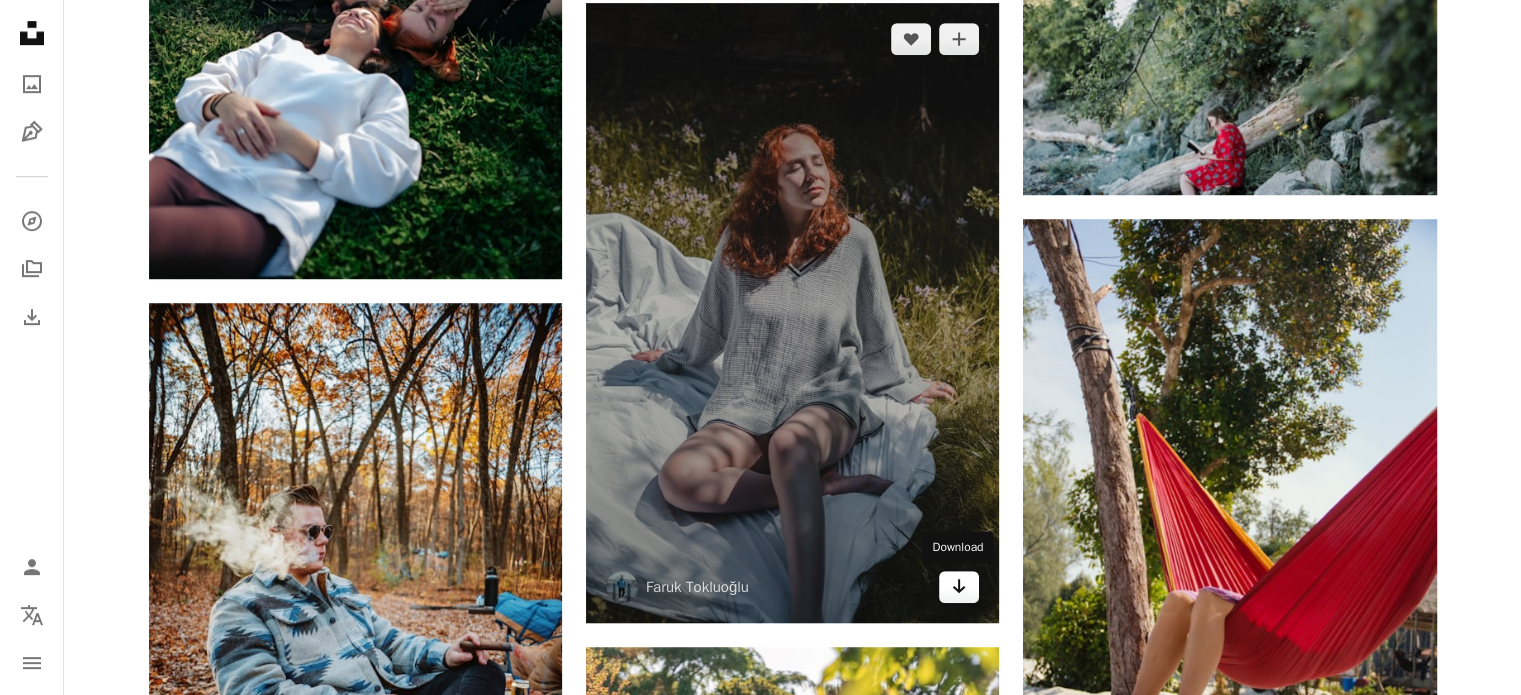 click on "Arrow pointing down" 